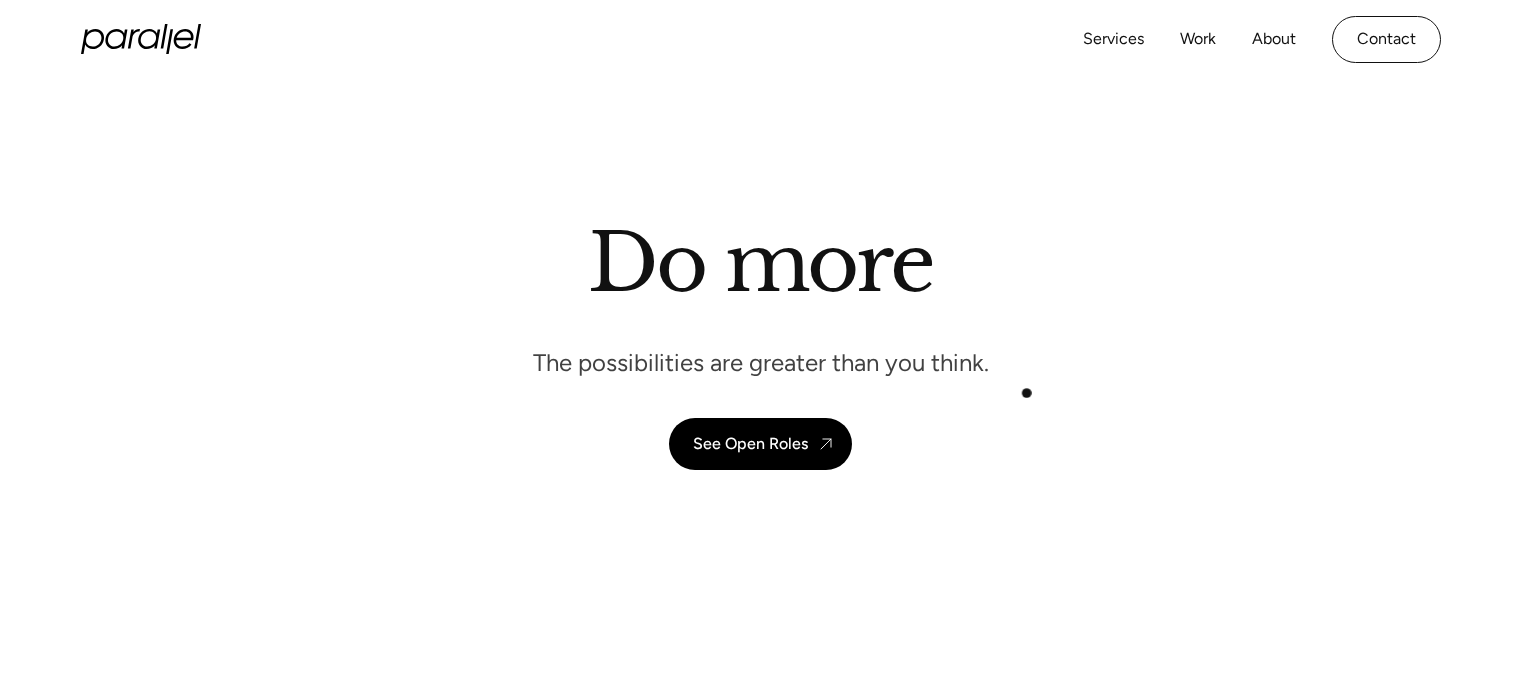 scroll, scrollTop: 0, scrollLeft: 0, axis: both 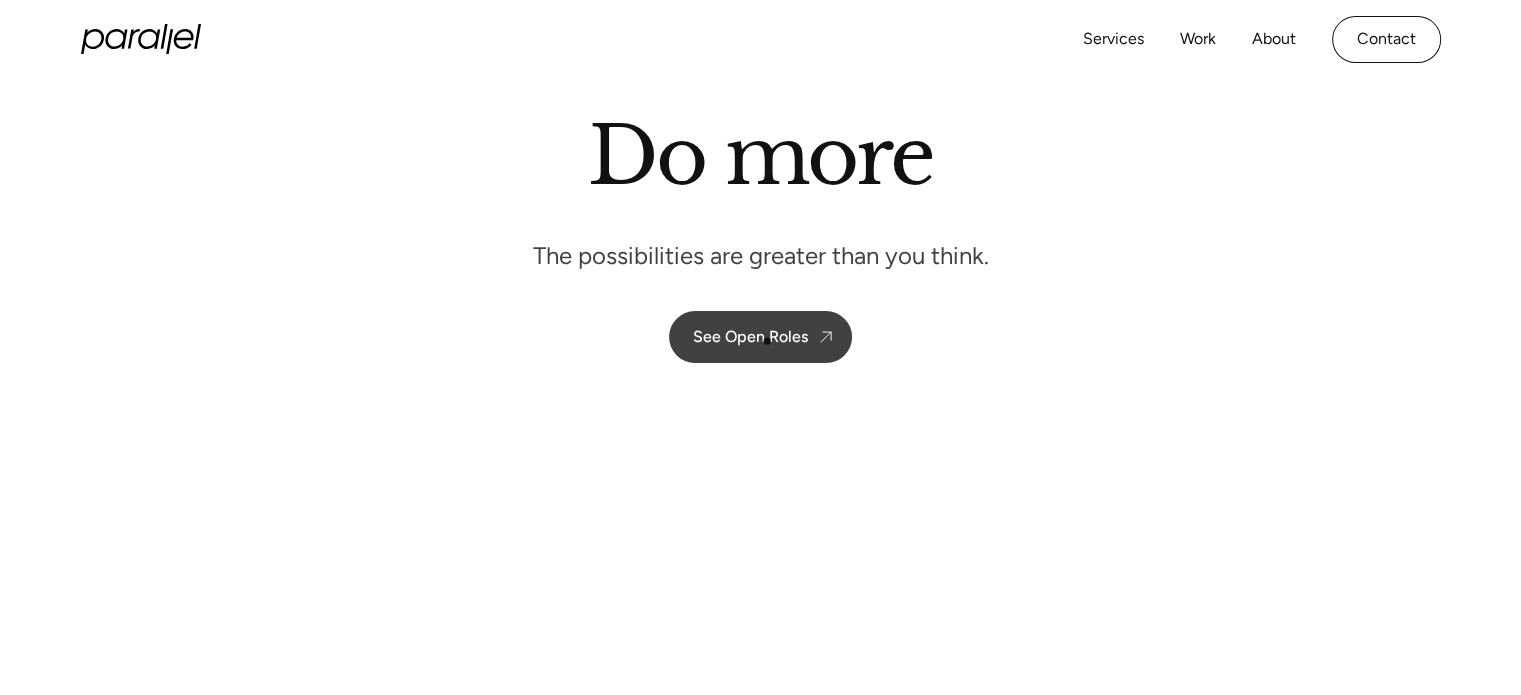 click on "See Open Roles" at bounding box center [750, 336] 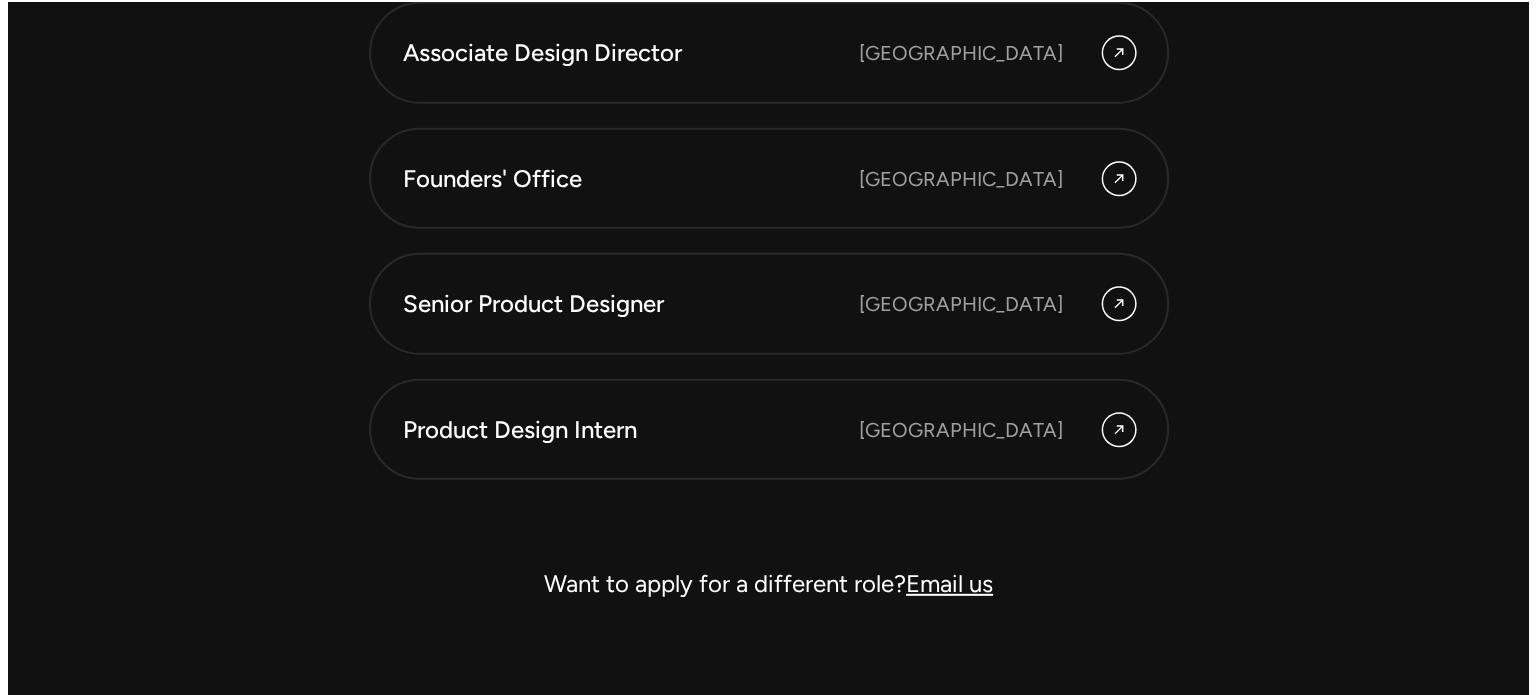 scroll, scrollTop: 5720, scrollLeft: 0, axis: vertical 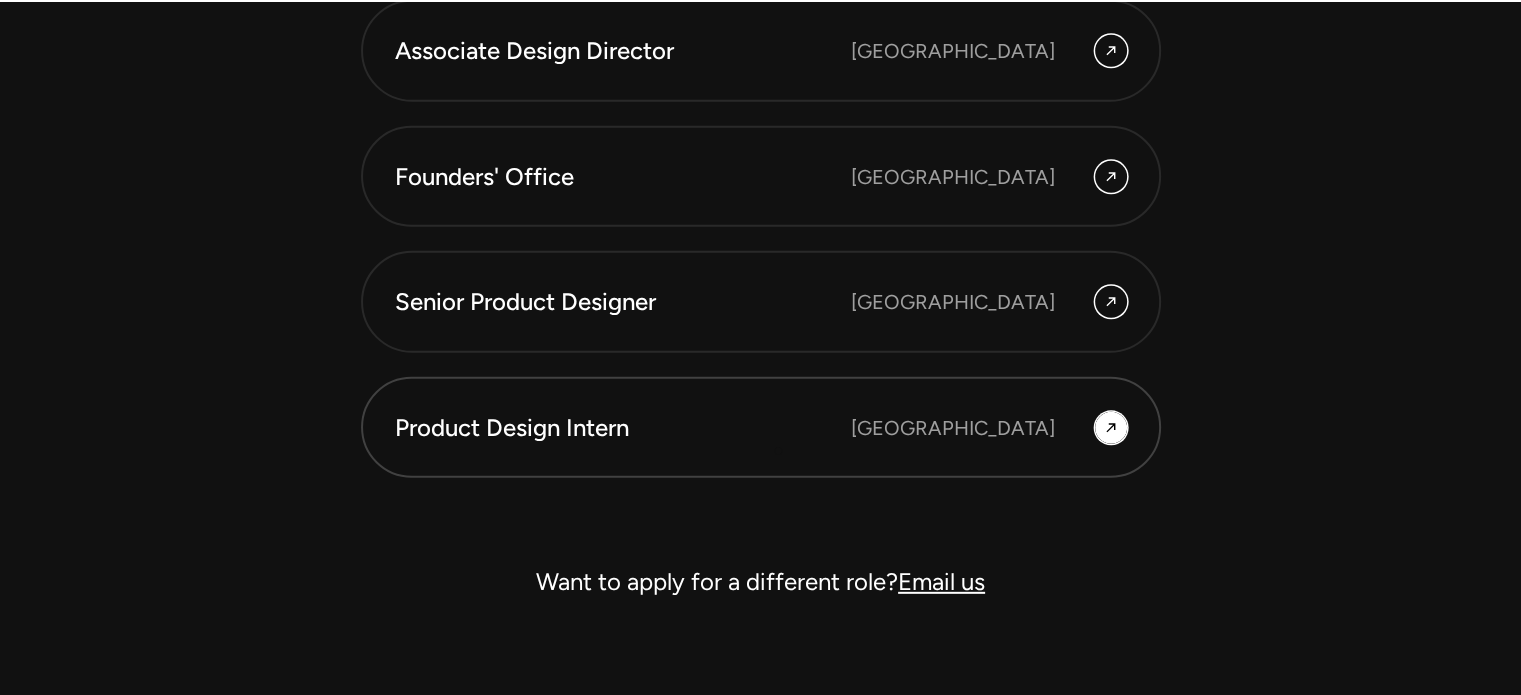 click on "Product Design Intern
[GEOGRAPHIC_DATA]" at bounding box center (761, 428) 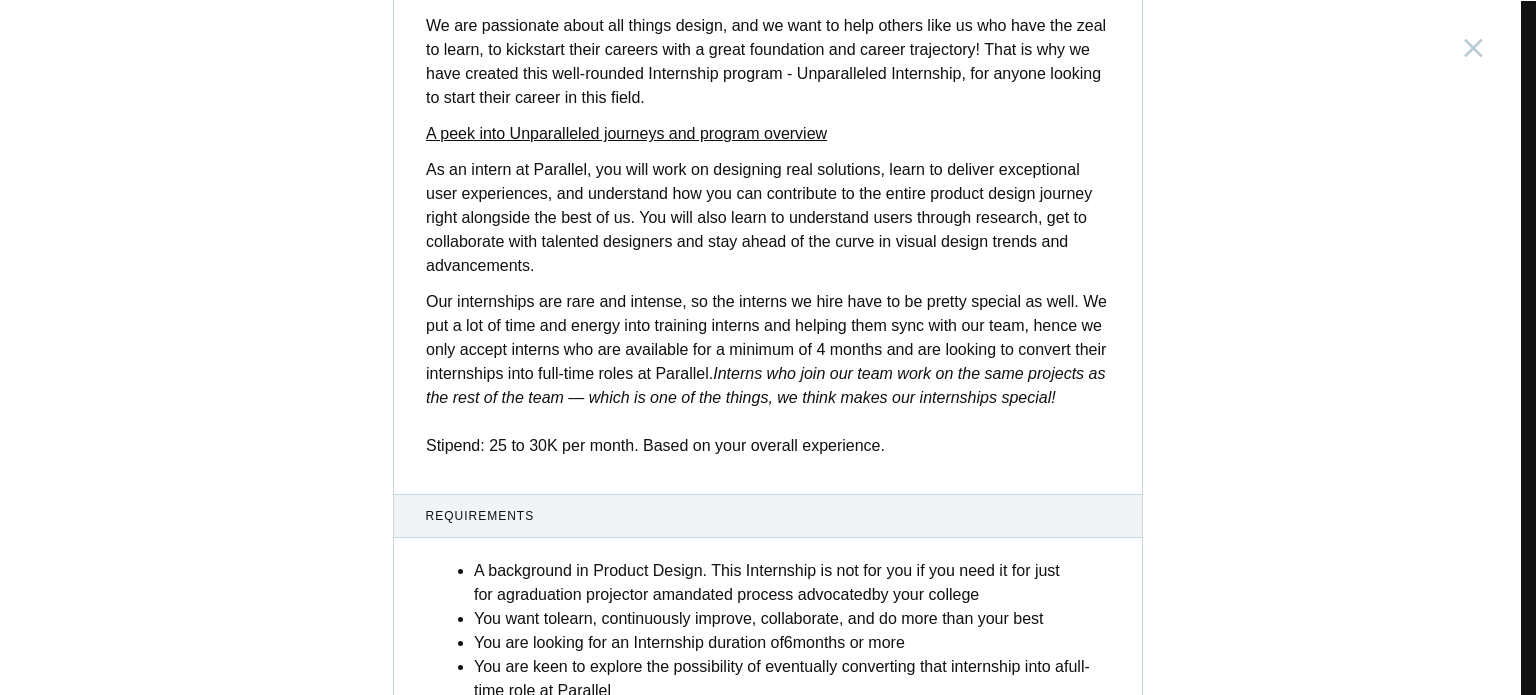 scroll, scrollTop: 819, scrollLeft: 0, axis: vertical 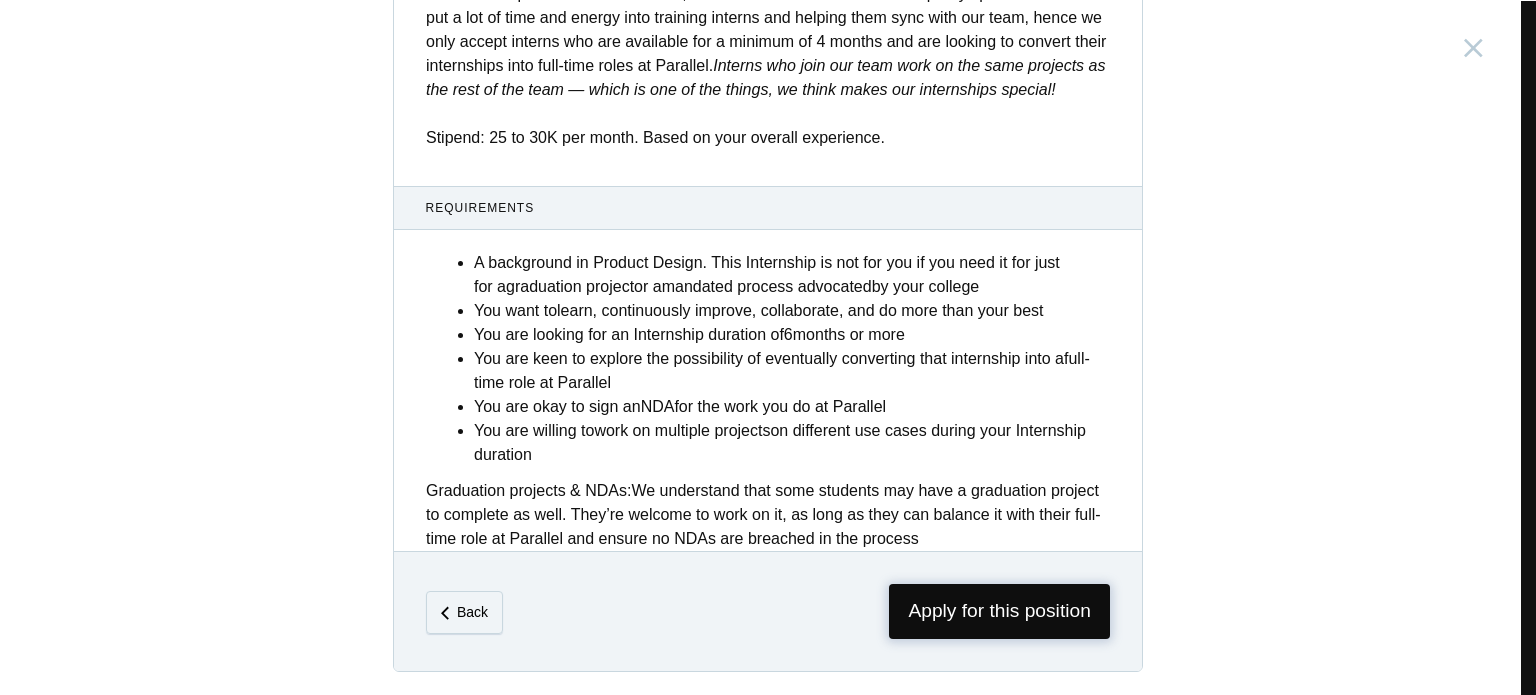click on "Apply for this position" at bounding box center (999, 611) 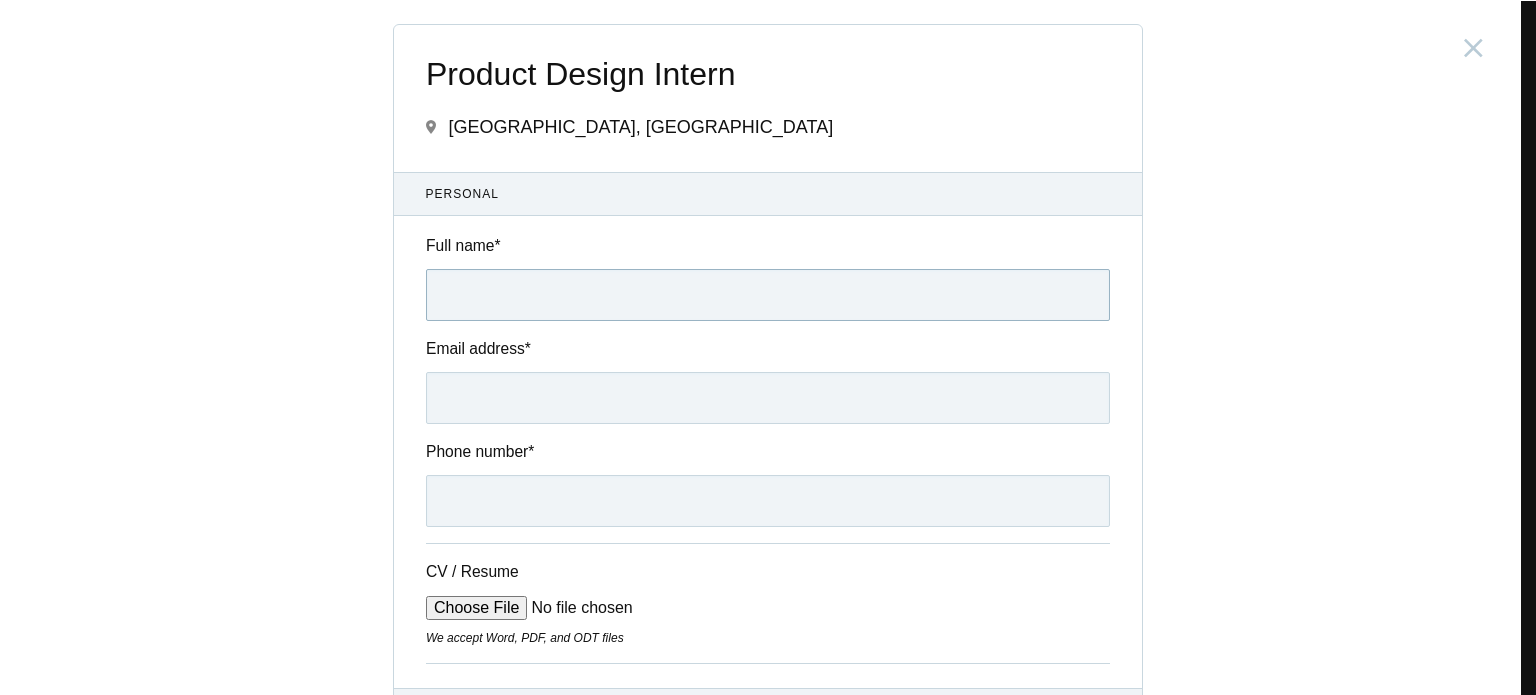 click on "Full name  *" at bounding box center [768, 295] 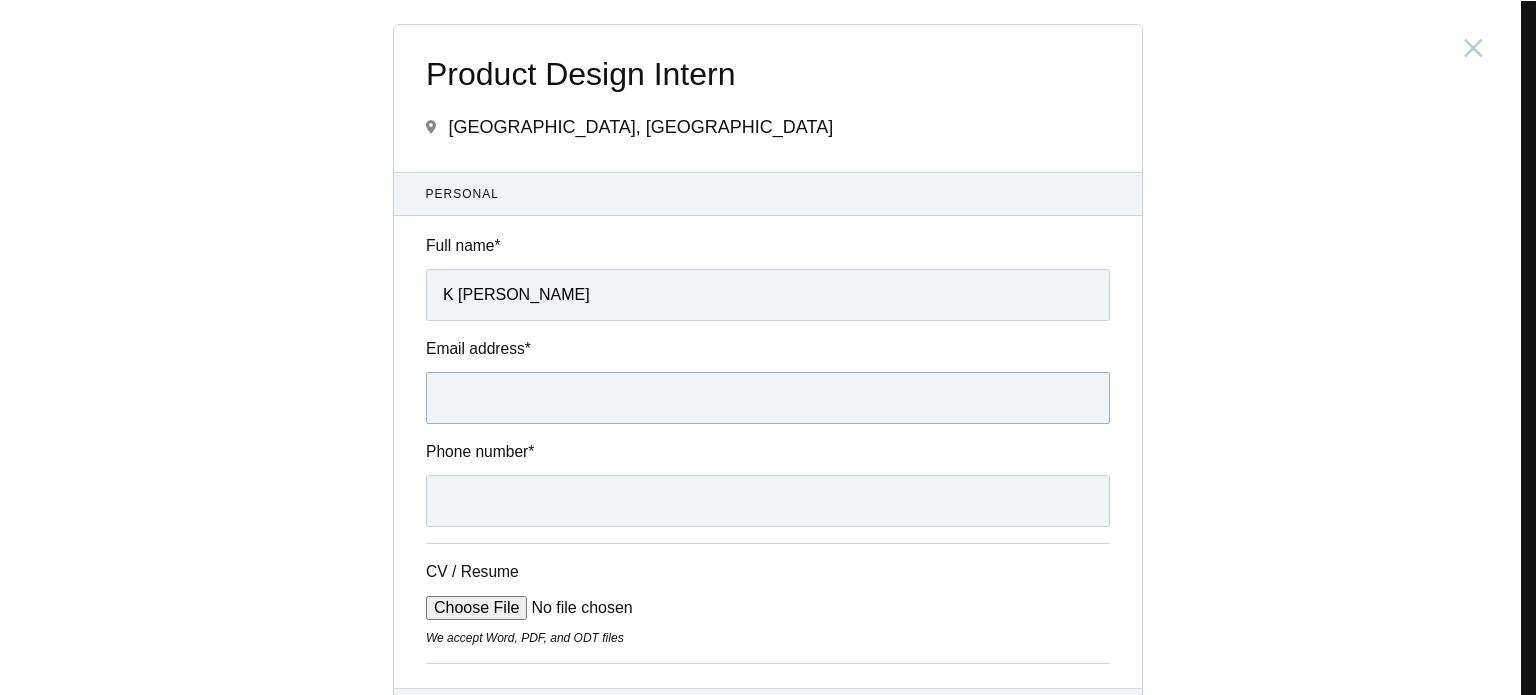 click on "Email address  *" at bounding box center (768, 398) 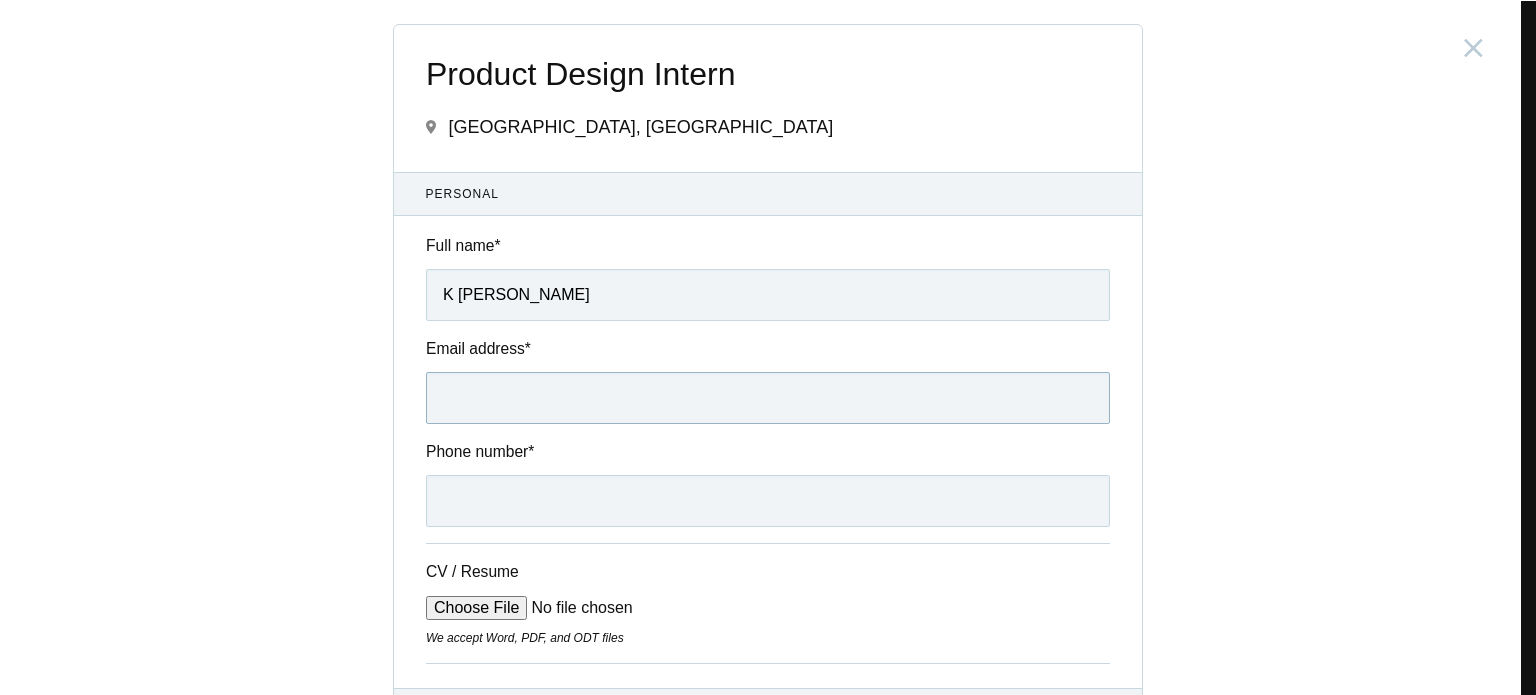 type on "[EMAIL_ADDRESS][DOMAIN_NAME]" 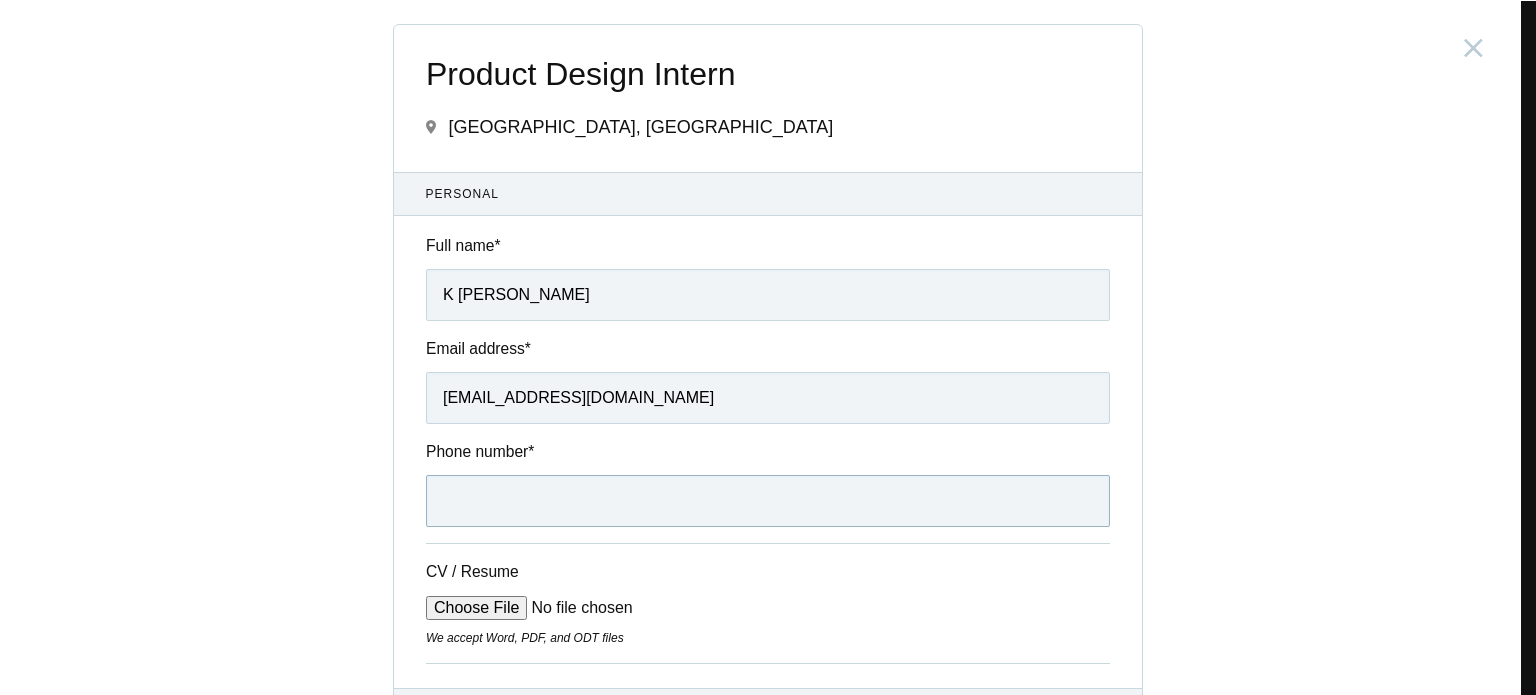 click on "Phone number  *" at bounding box center [768, 501] 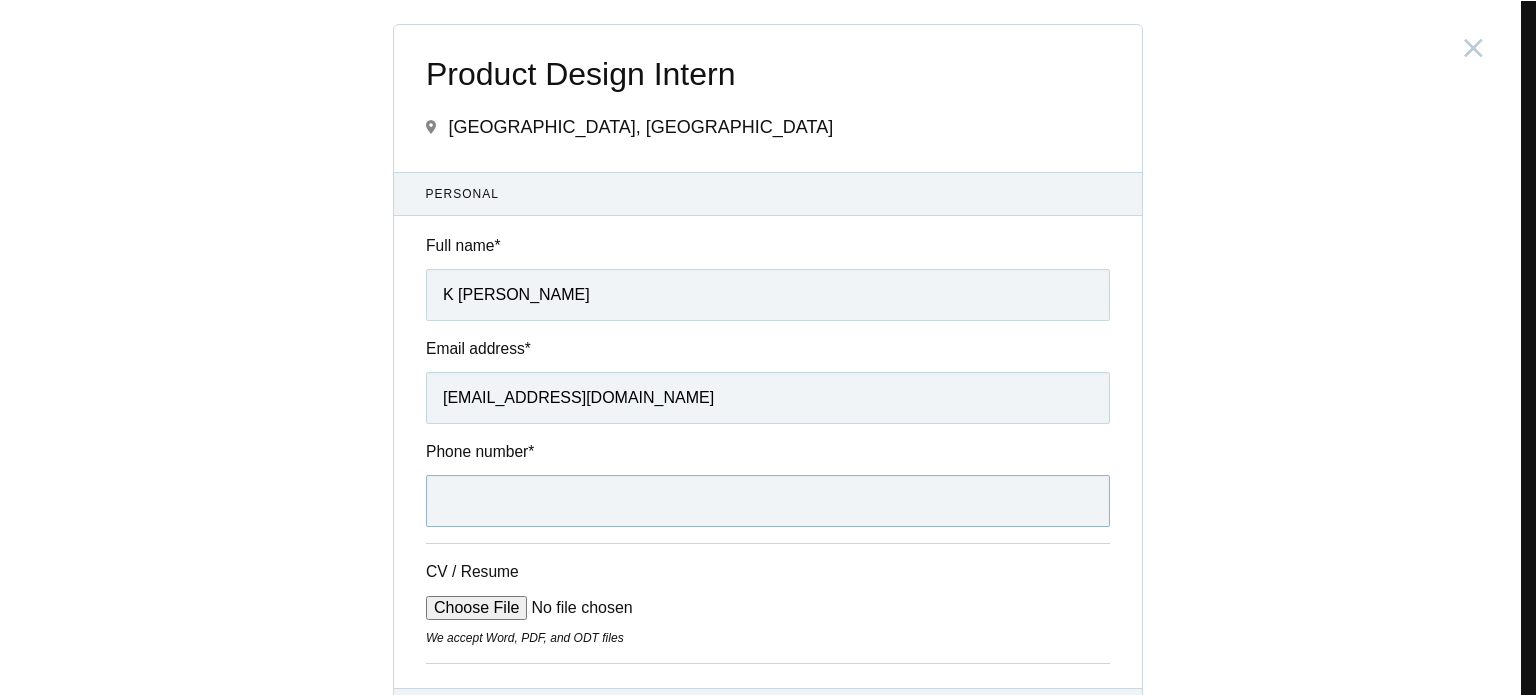 type on "6361448598" 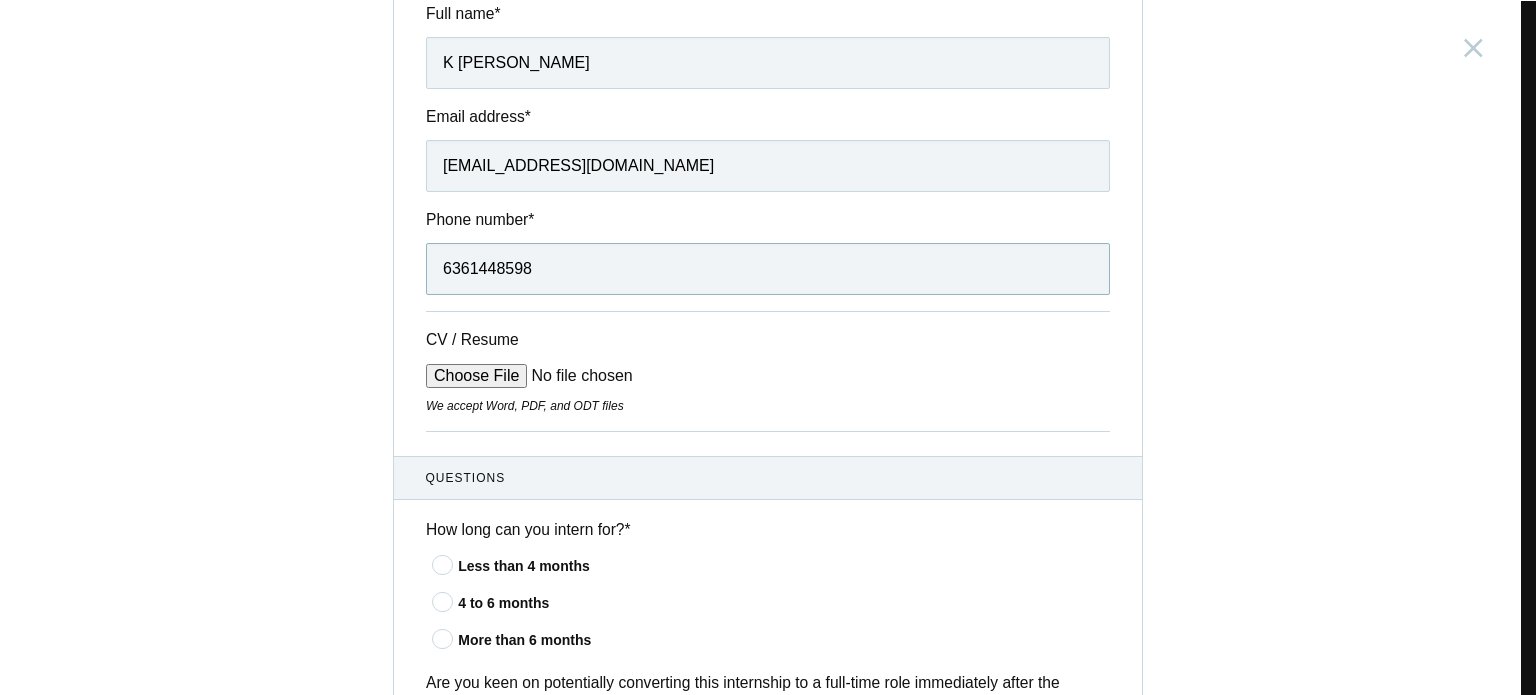scroll, scrollTop: 235, scrollLeft: 0, axis: vertical 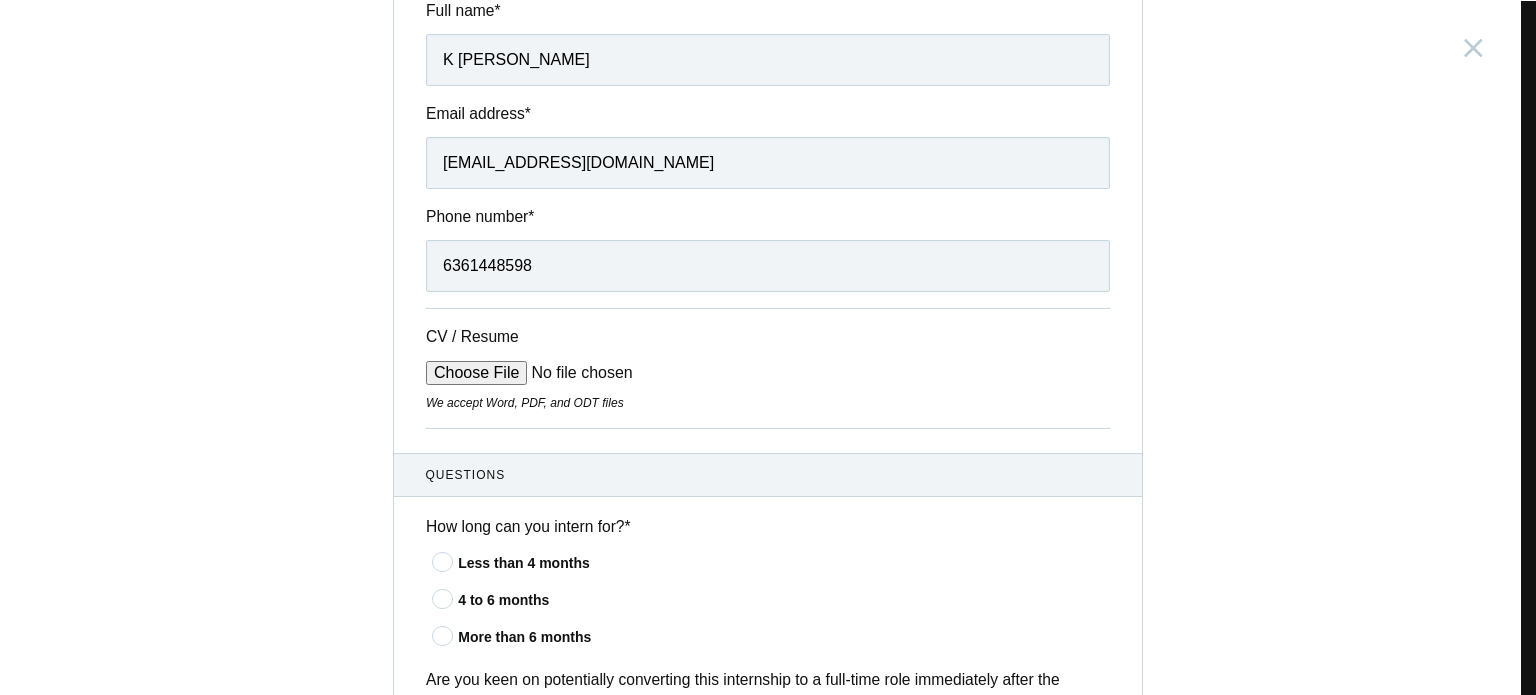 click on "CV / Resume" at bounding box center [577, 373] 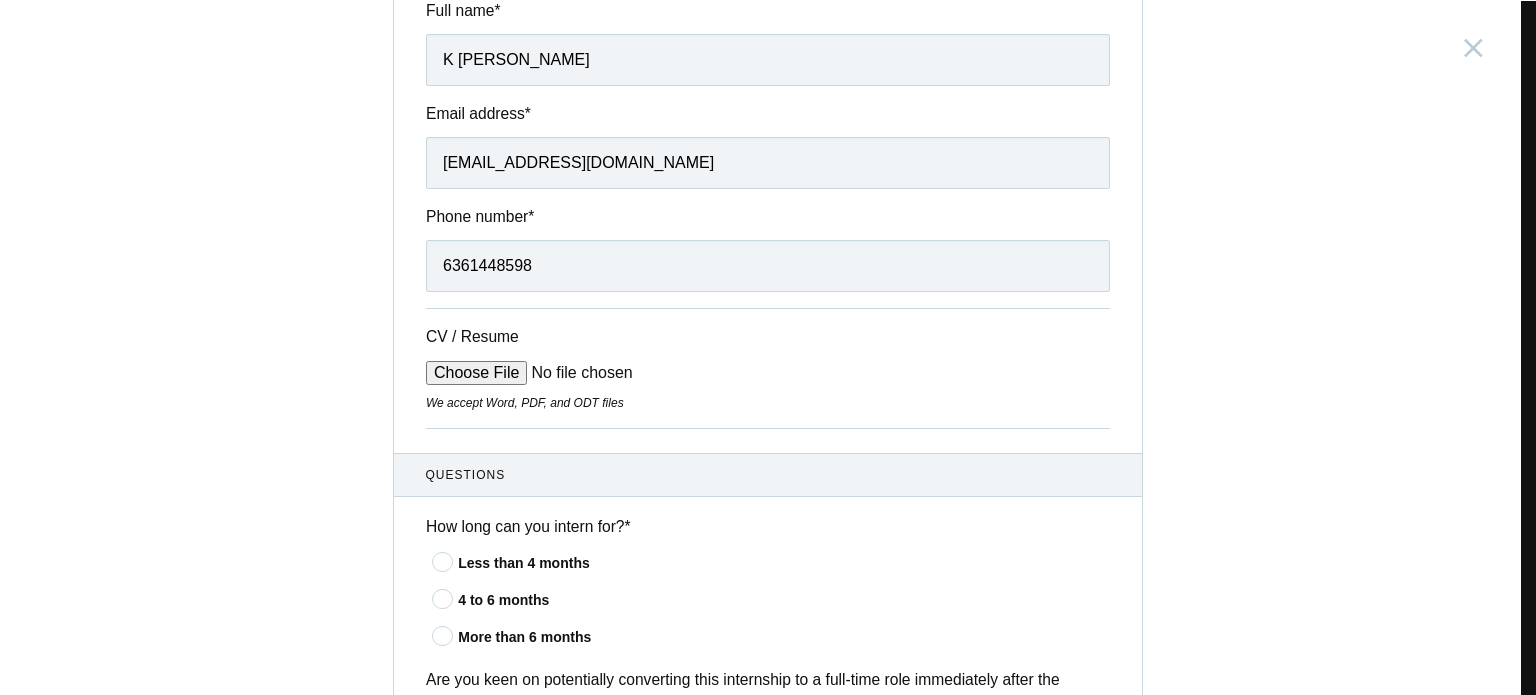 type on "C:\fakepath\K Pruthvi2.pdf" 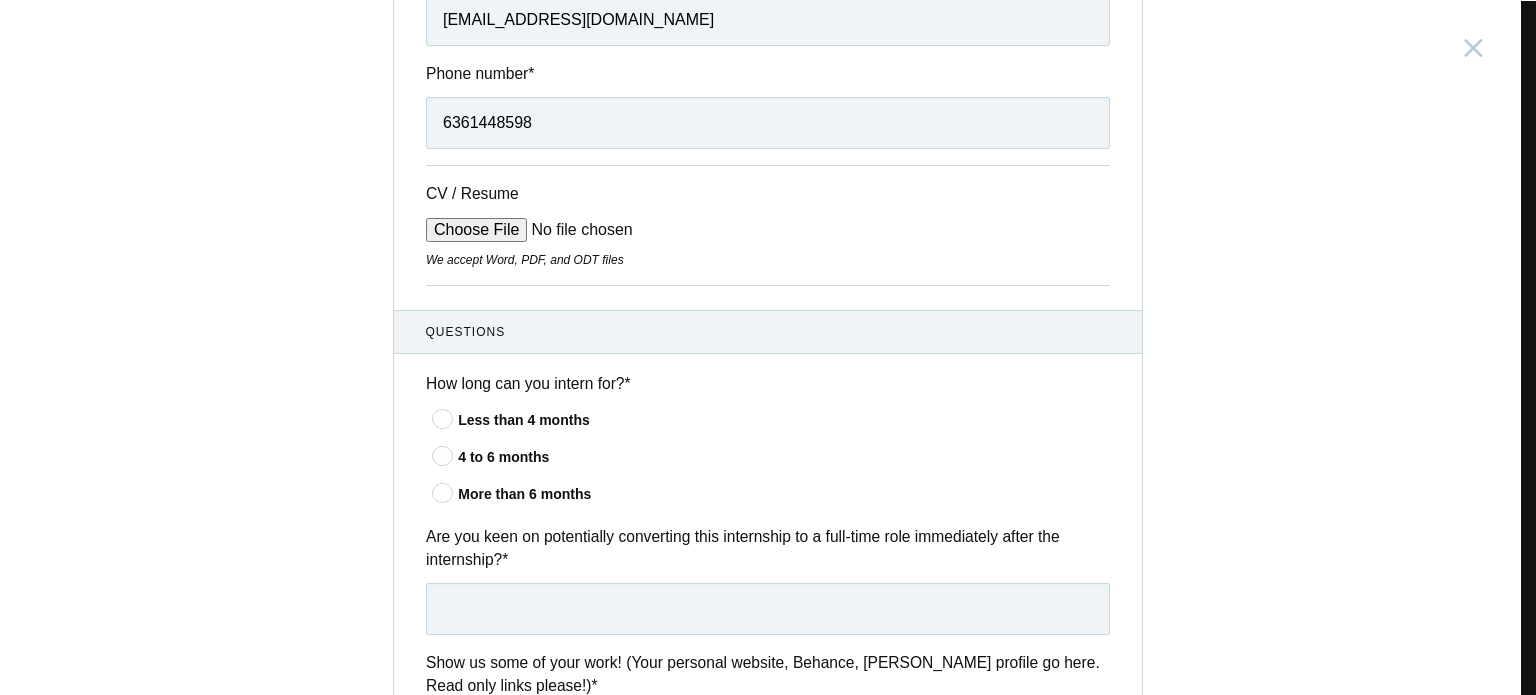 scroll, scrollTop: 388, scrollLeft: 0, axis: vertical 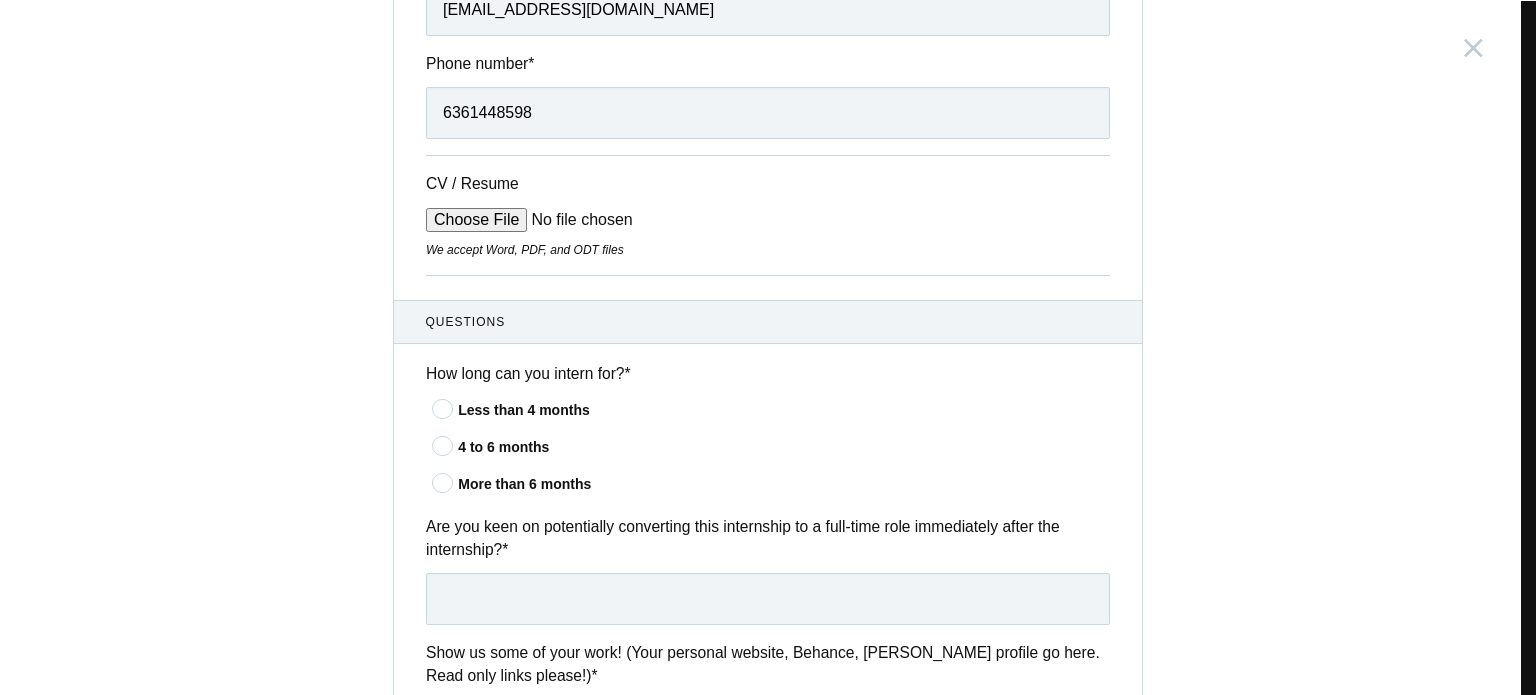 click on "More than 6 months" at bounding box center (784, 484) 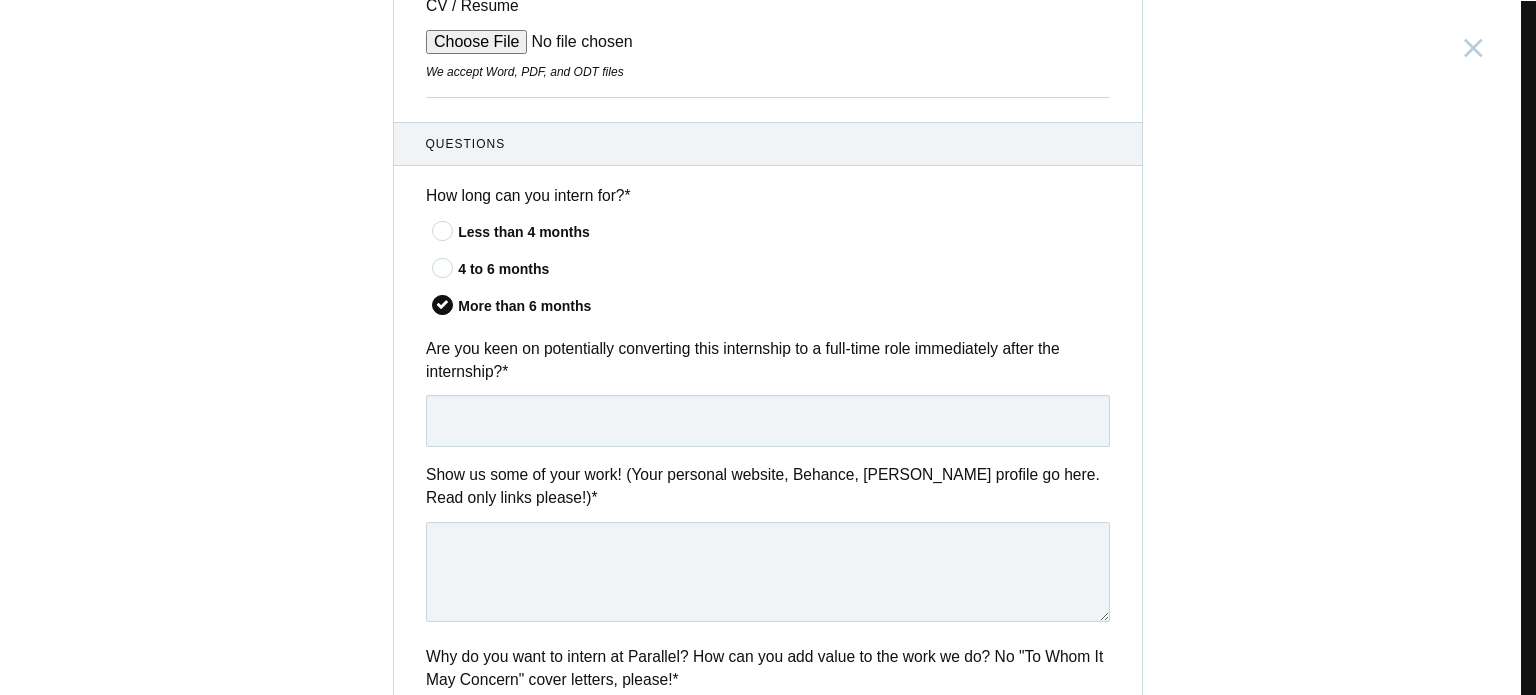 scroll, scrollTop: 568, scrollLeft: 0, axis: vertical 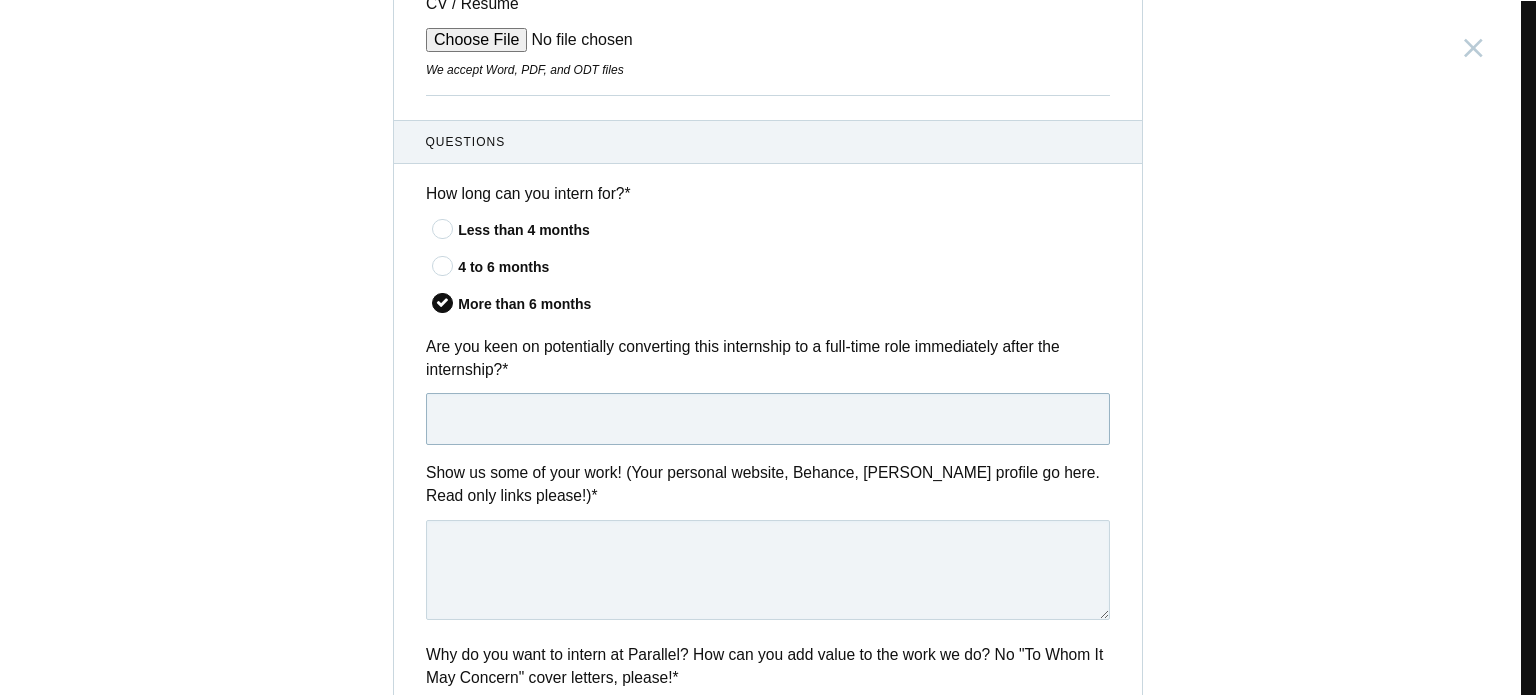 click at bounding box center [768, 419] 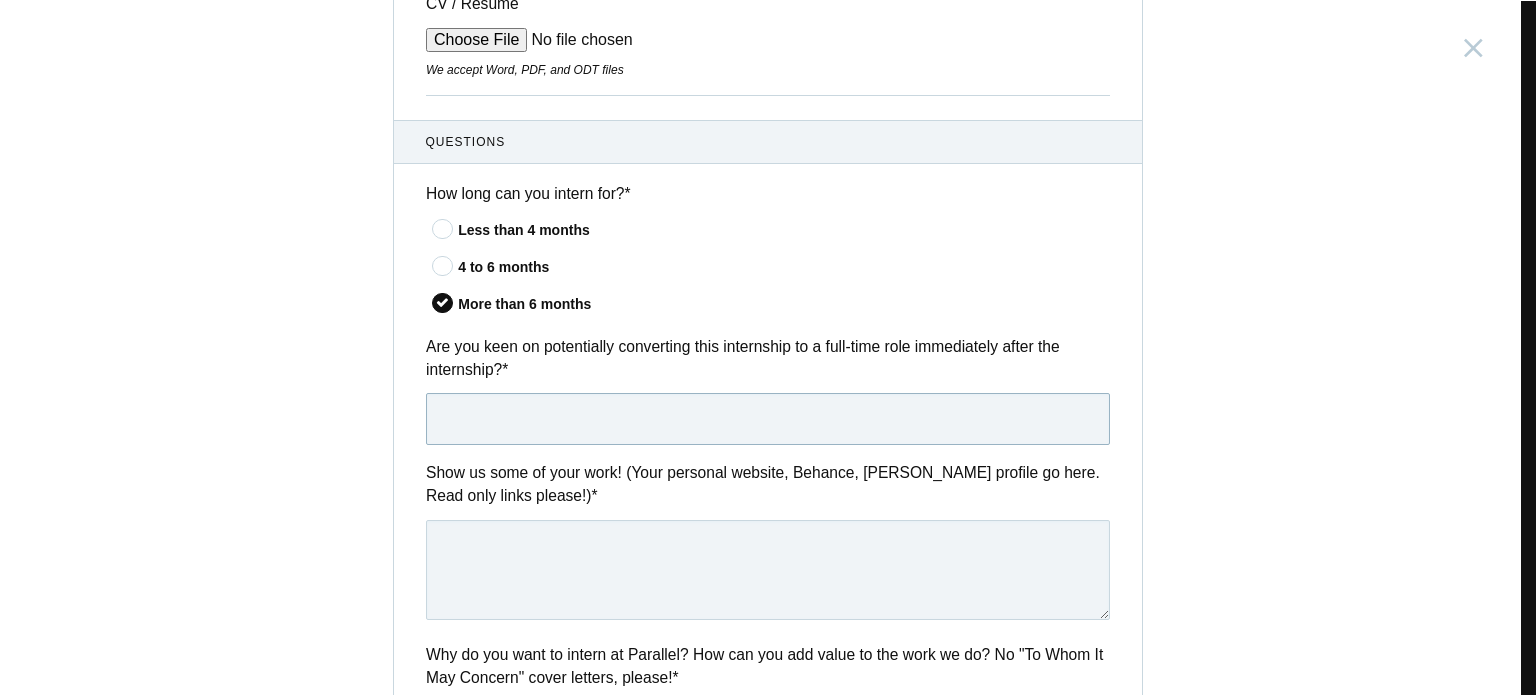 type on "Yes" 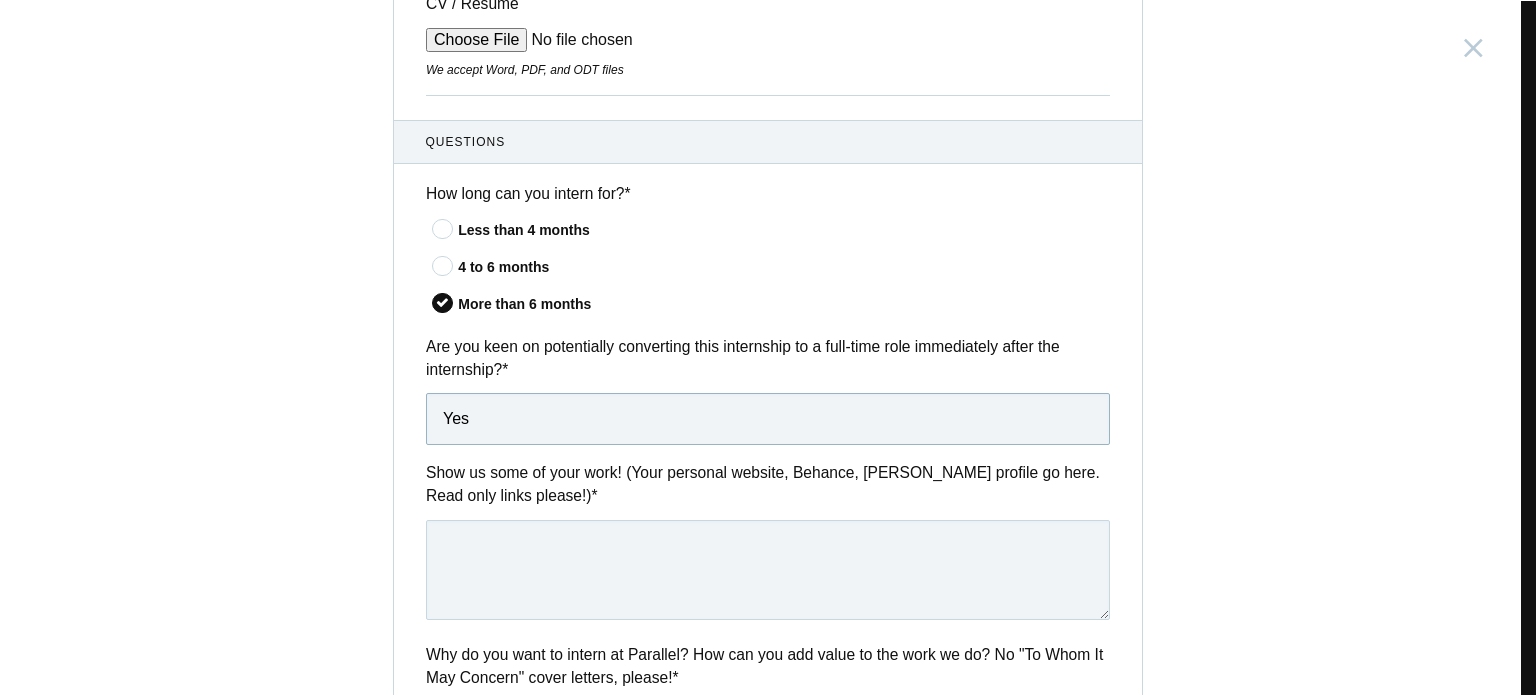 scroll, scrollTop: 671, scrollLeft: 0, axis: vertical 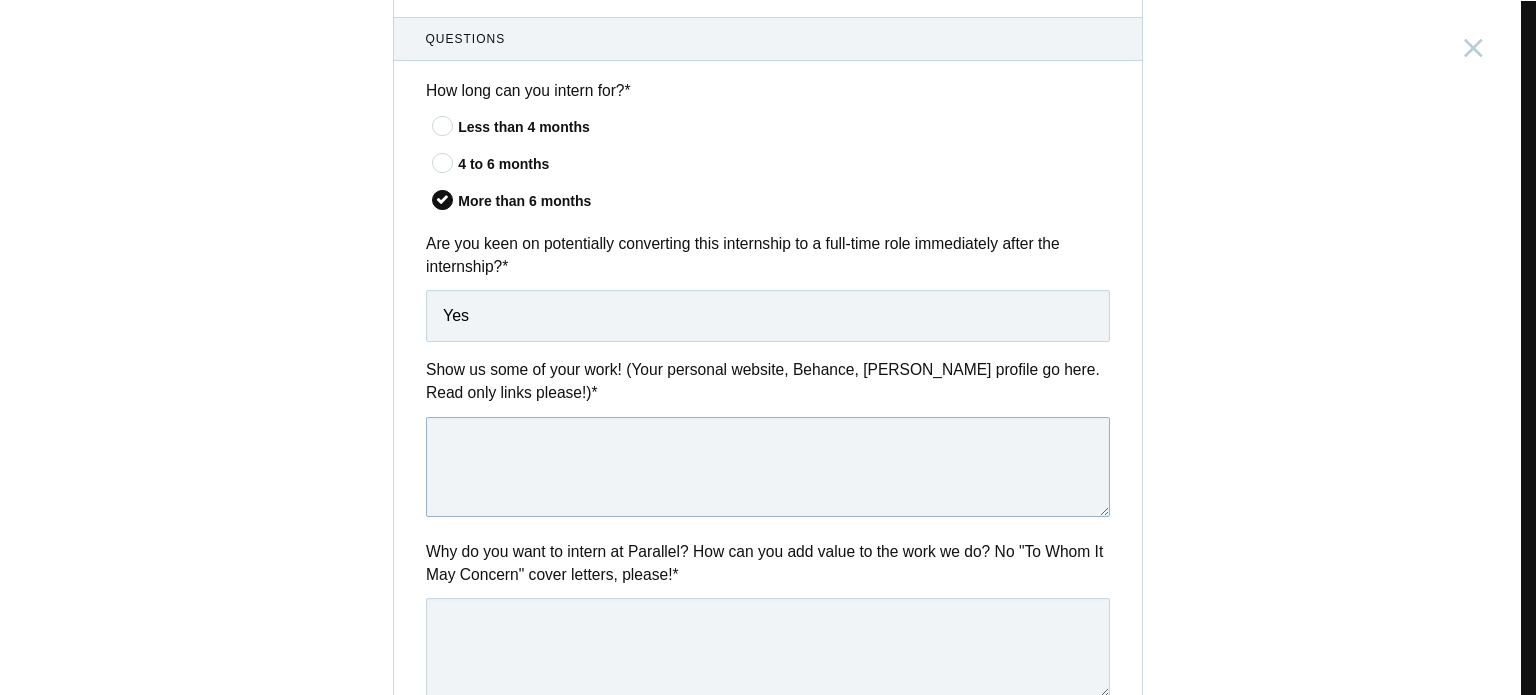 click at bounding box center (768, 467) 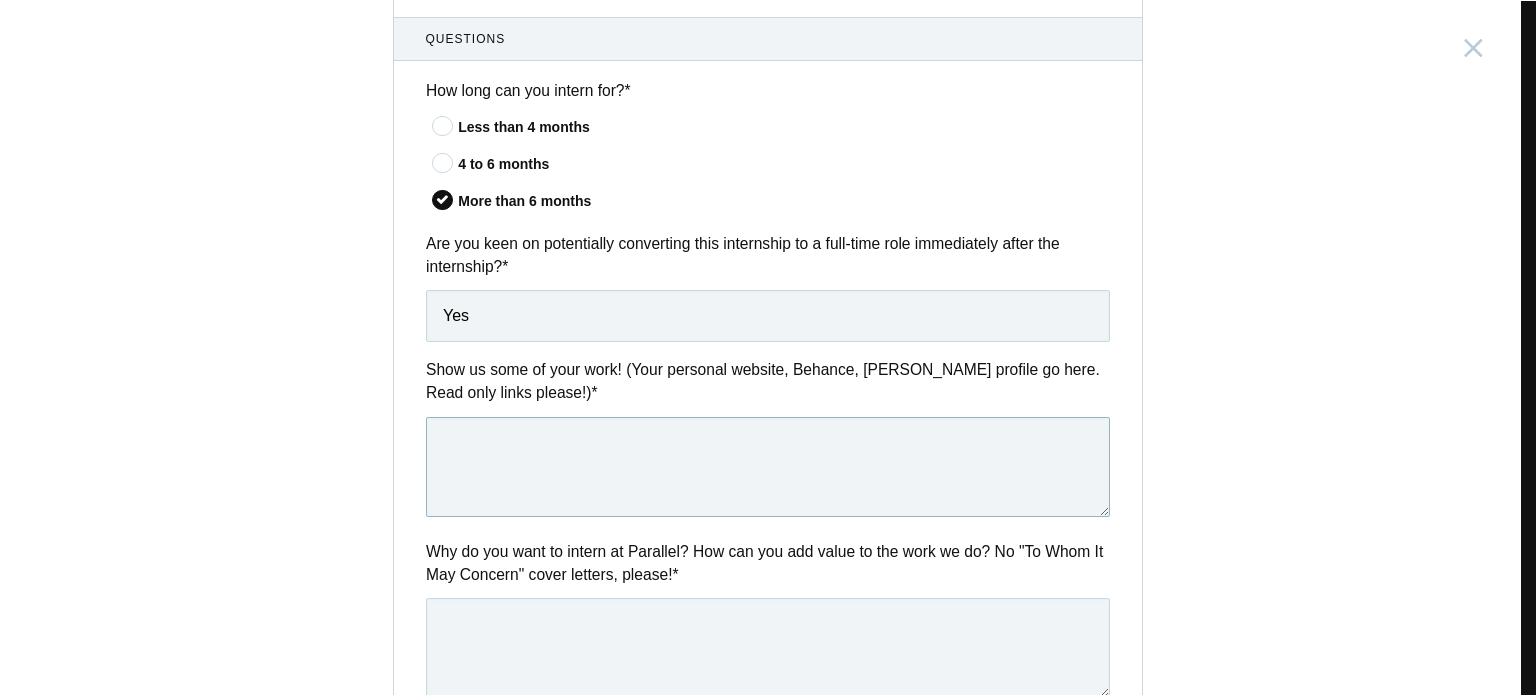 paste on "[URL][DOMAIN_NAME]" 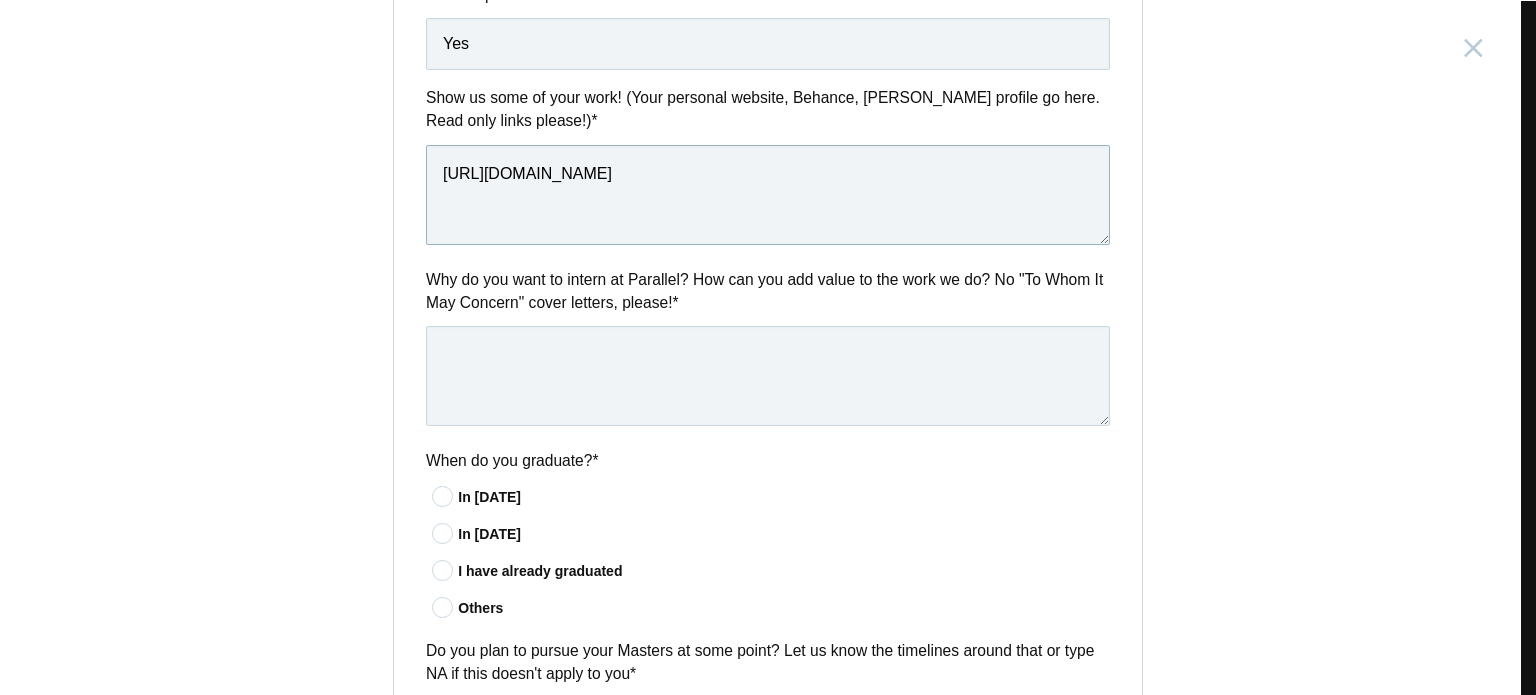 scroll, scrollTop: 947, scrollLeft: 0, axis: vertical 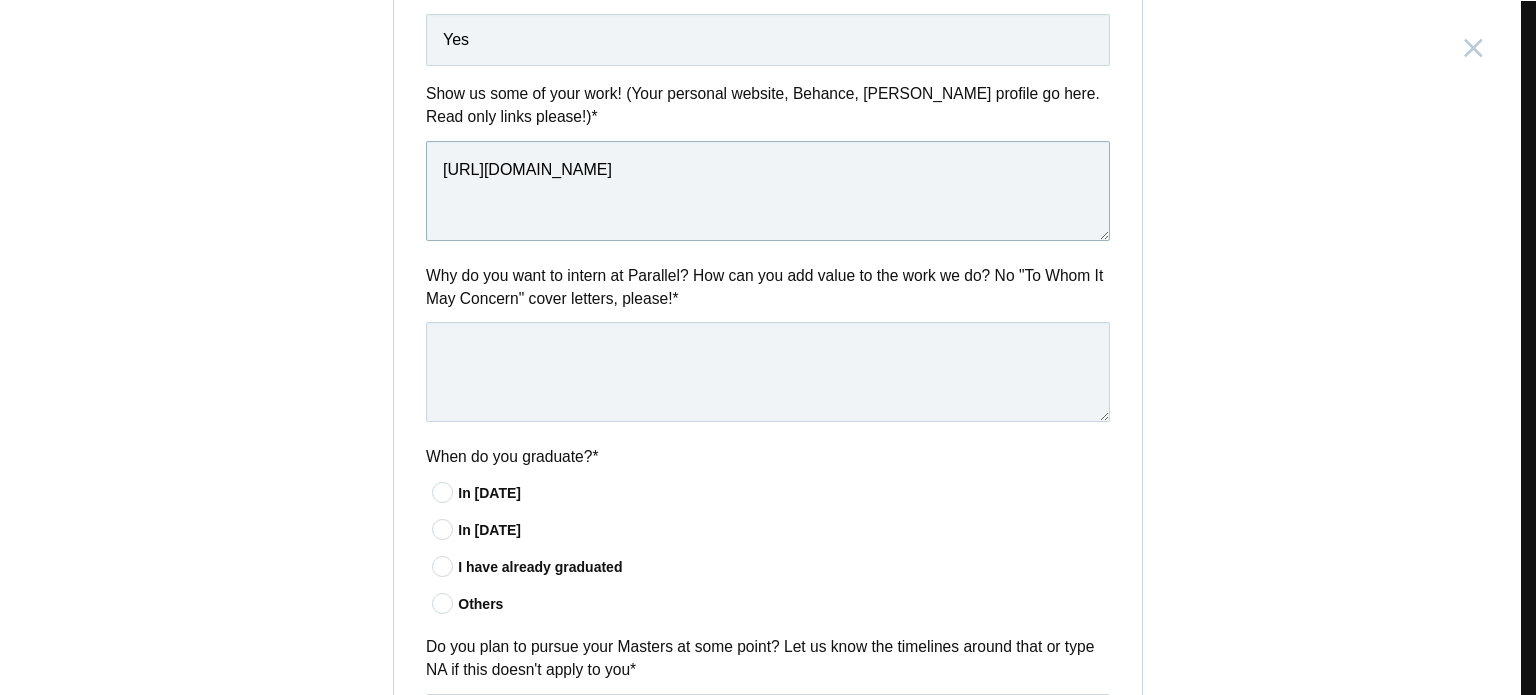 type on "[URL][DOMAIN_NAME]" 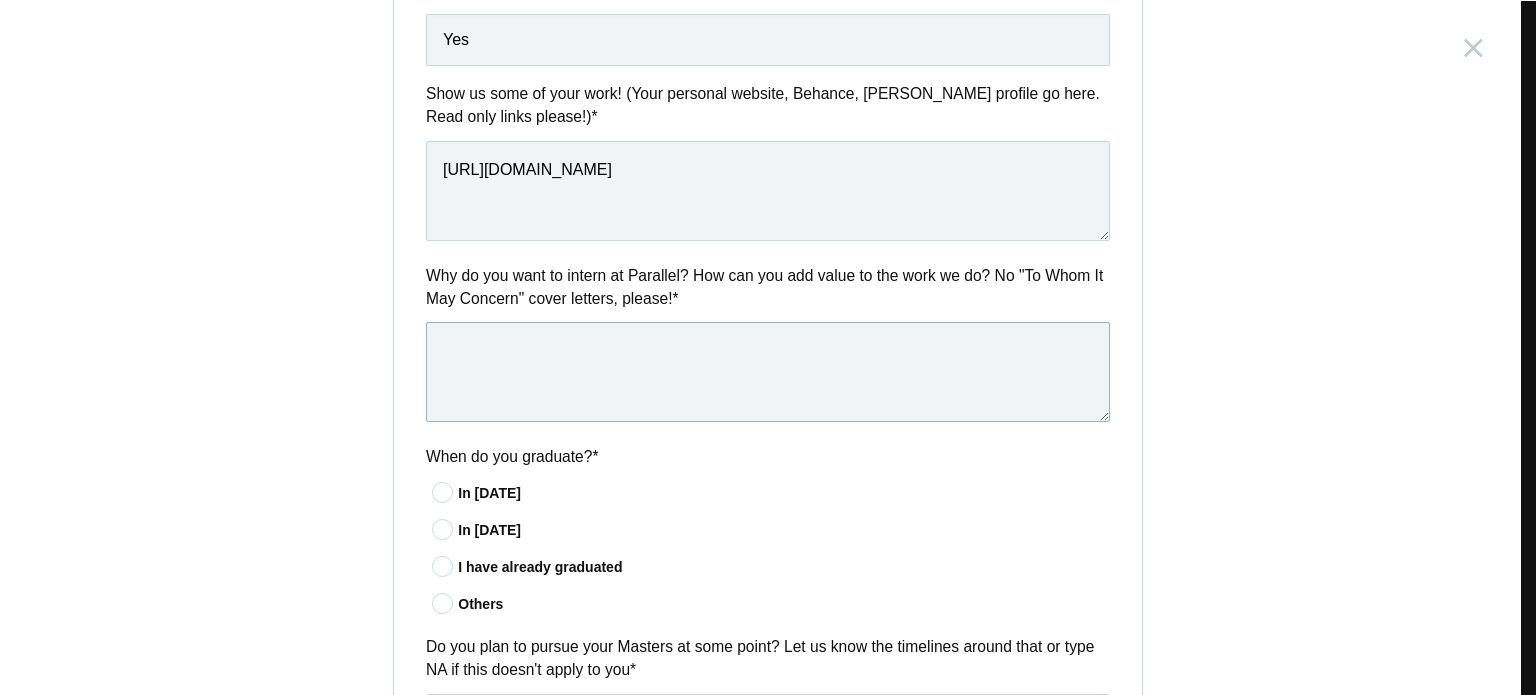 click at bounding box center [768, 372] 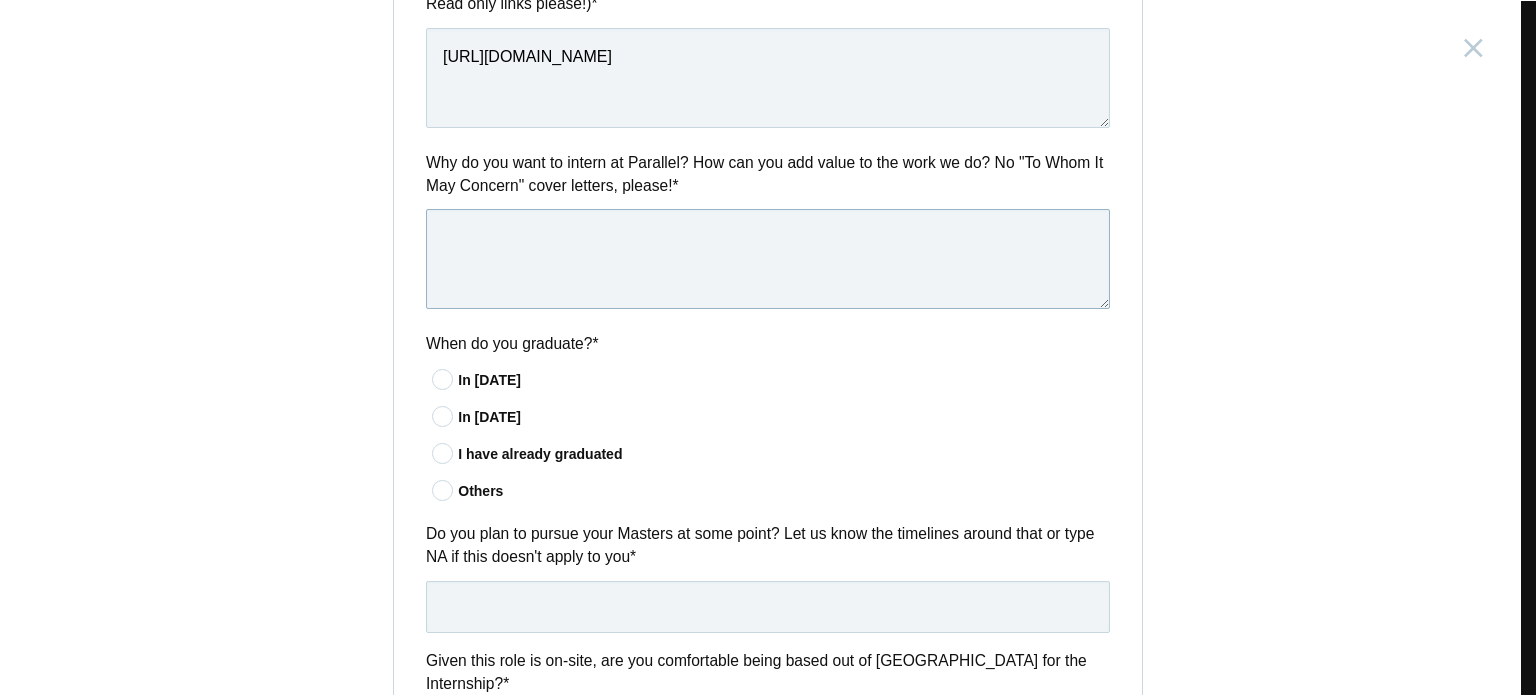 scroll, scrollTop: 1063, scrollLeft: 0, axis: vertical 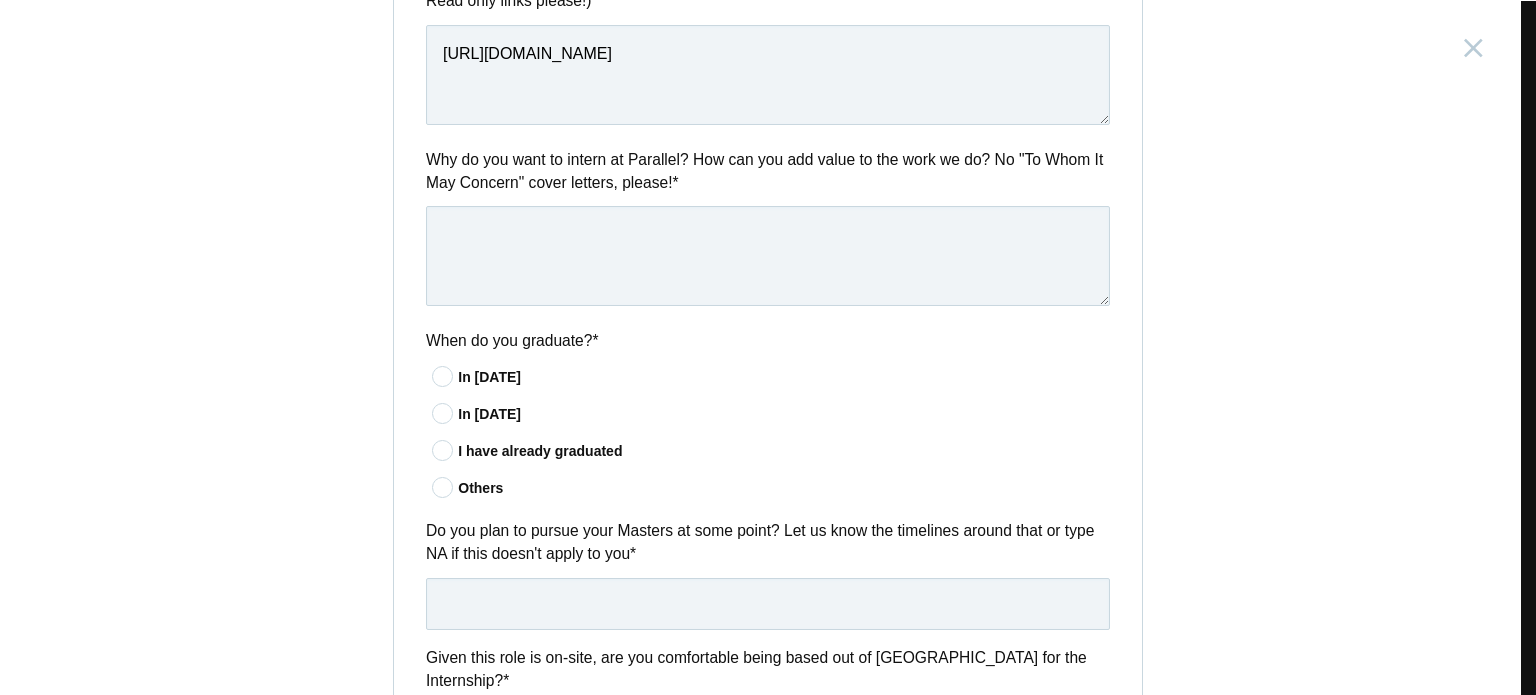 click on "I have already graduated" at bounding box center [784, 451] 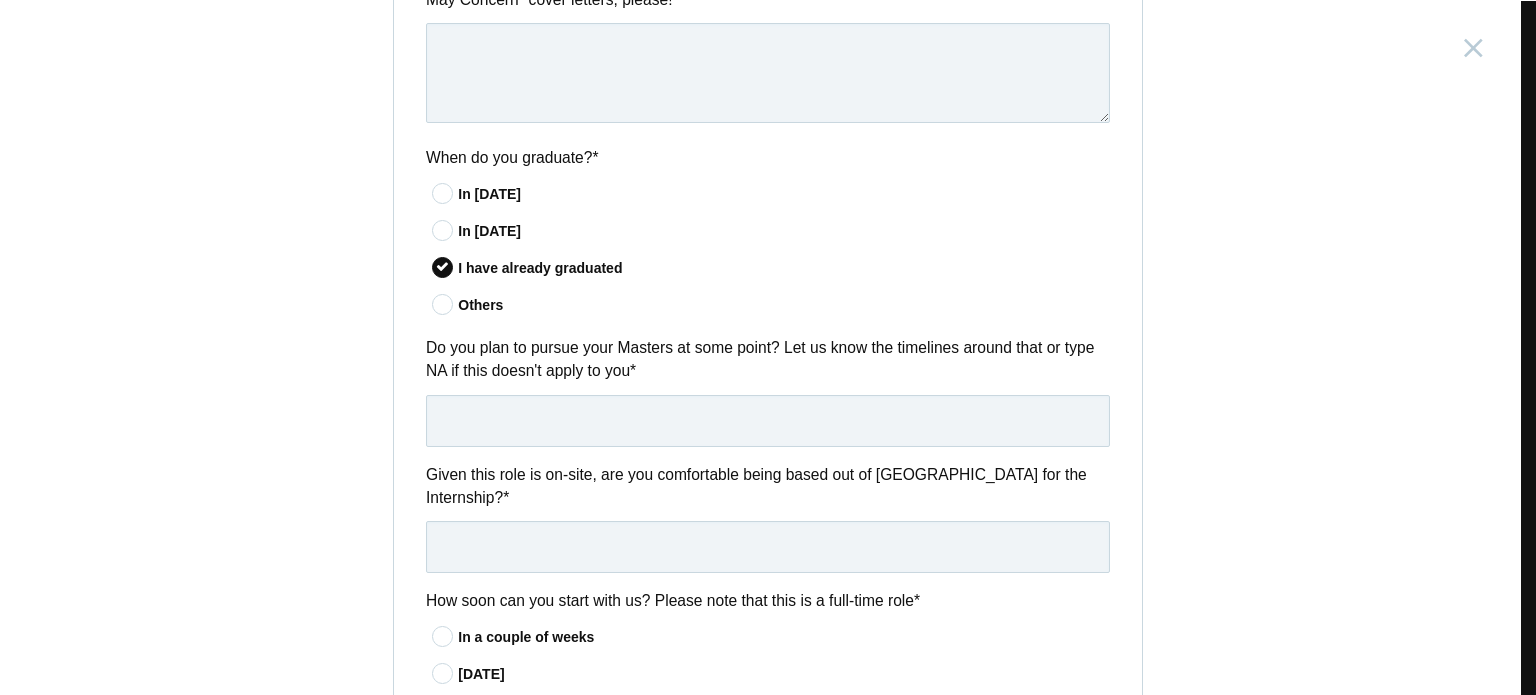 scroll, scrollTop: 1247, scrollLeft: 0, axis: vertical 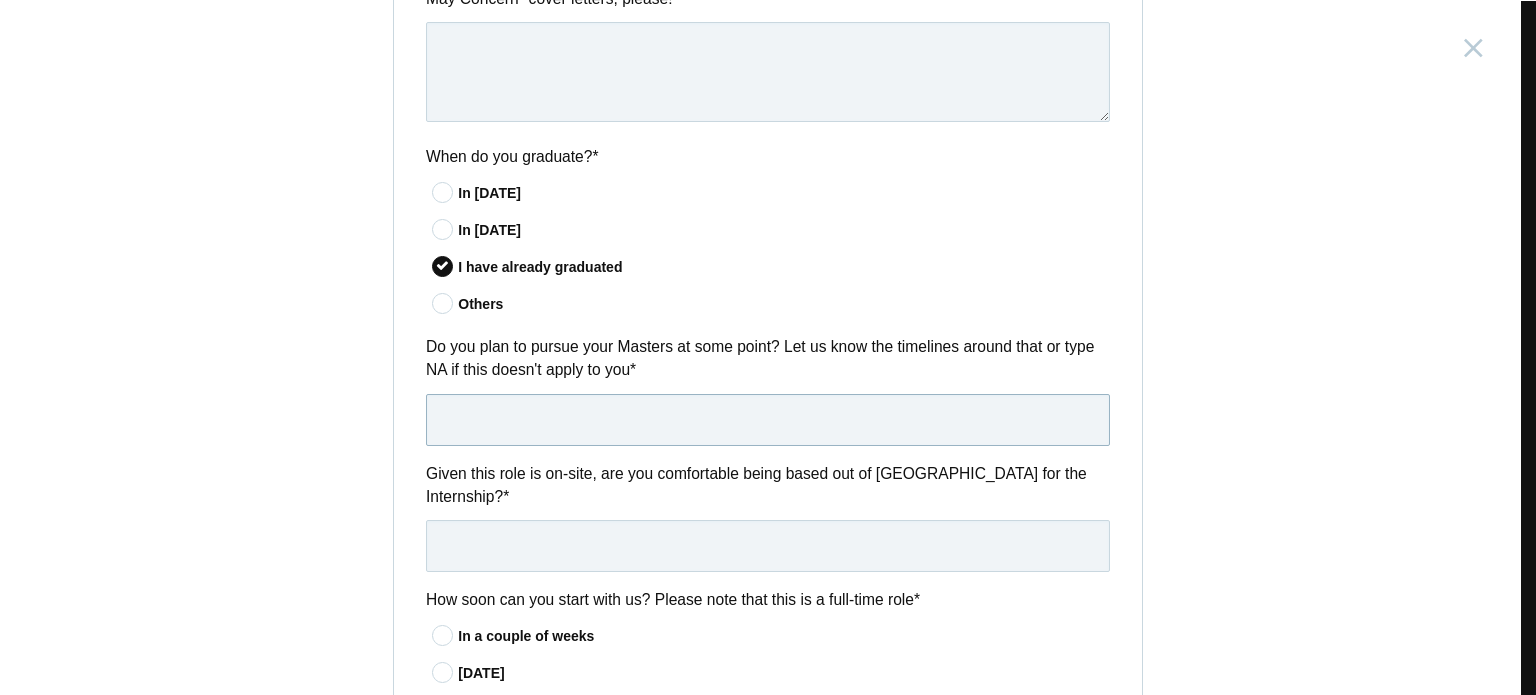 click at bounding box center (768, 420) 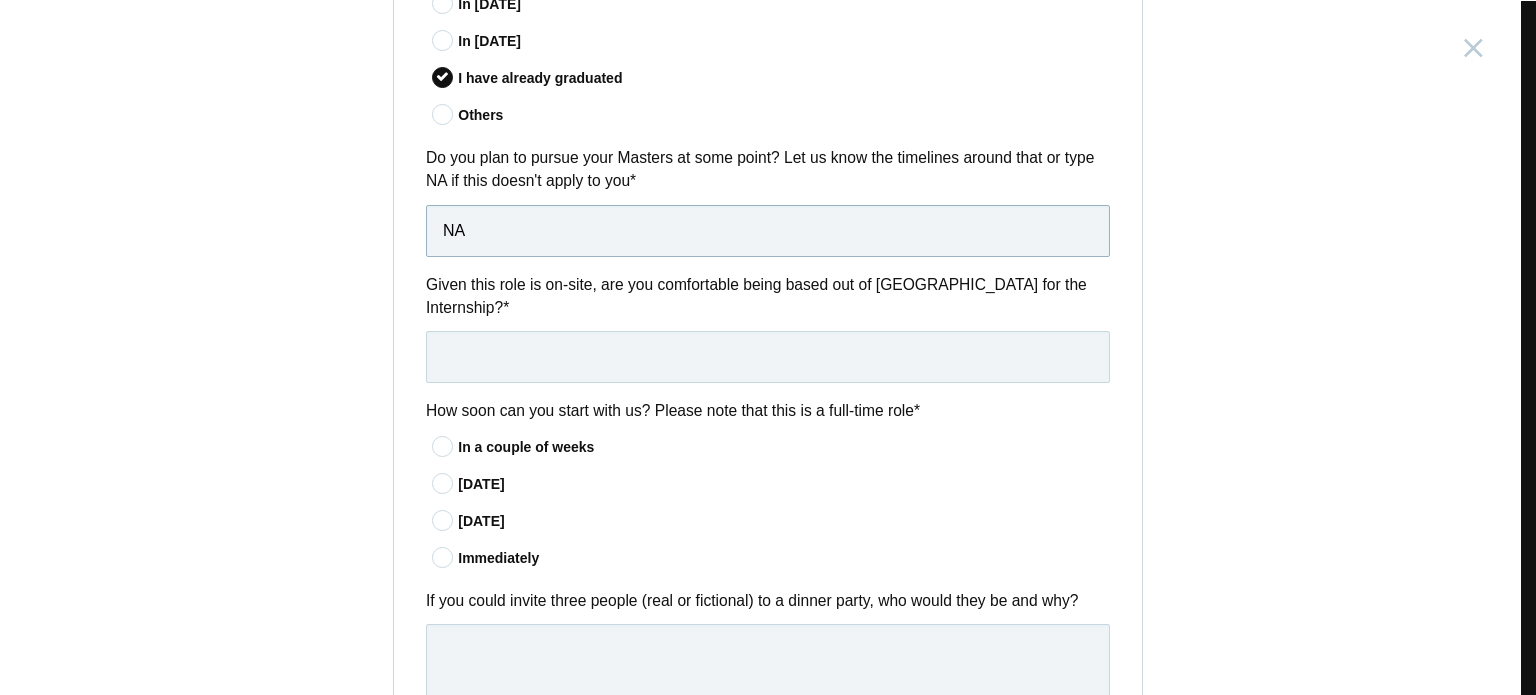 scroll, scrollTop: 1440, scrollLeft: 0, axis: vertical 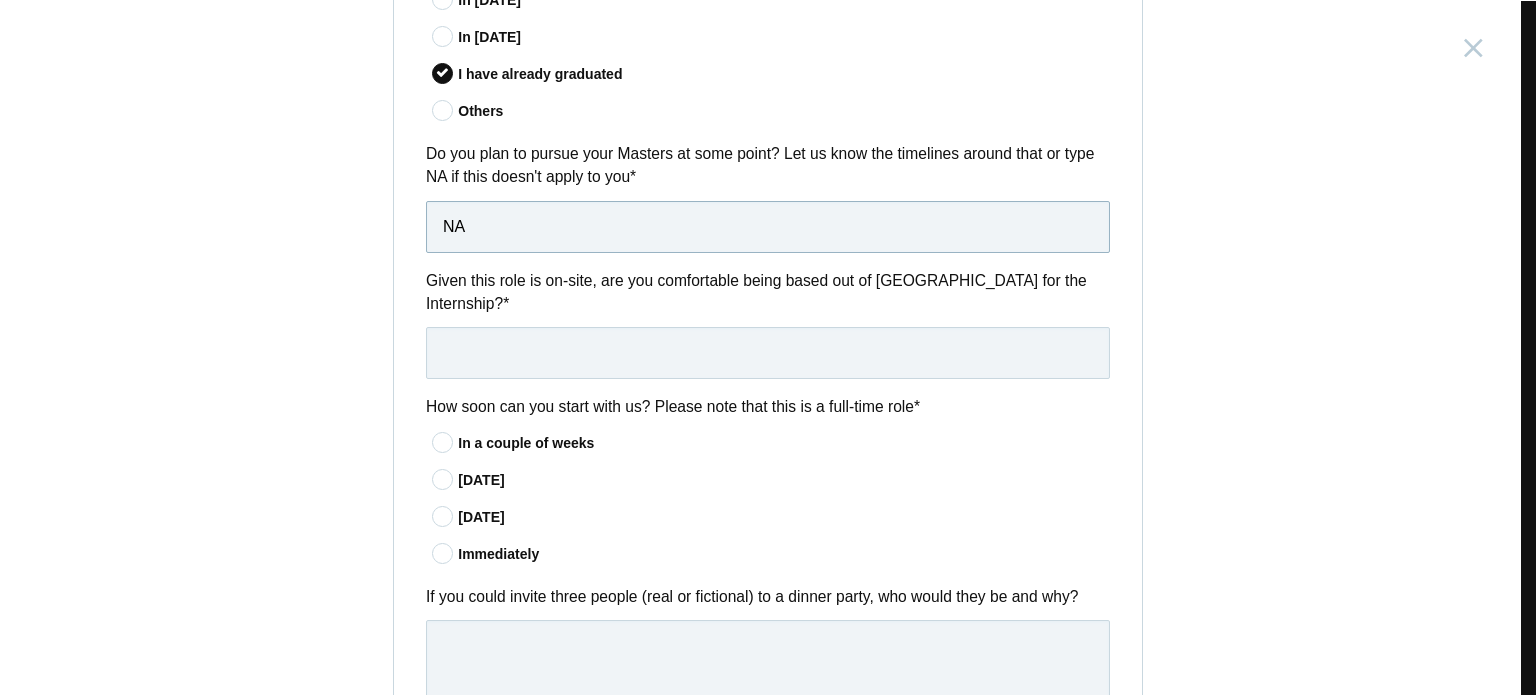 type on "NA" 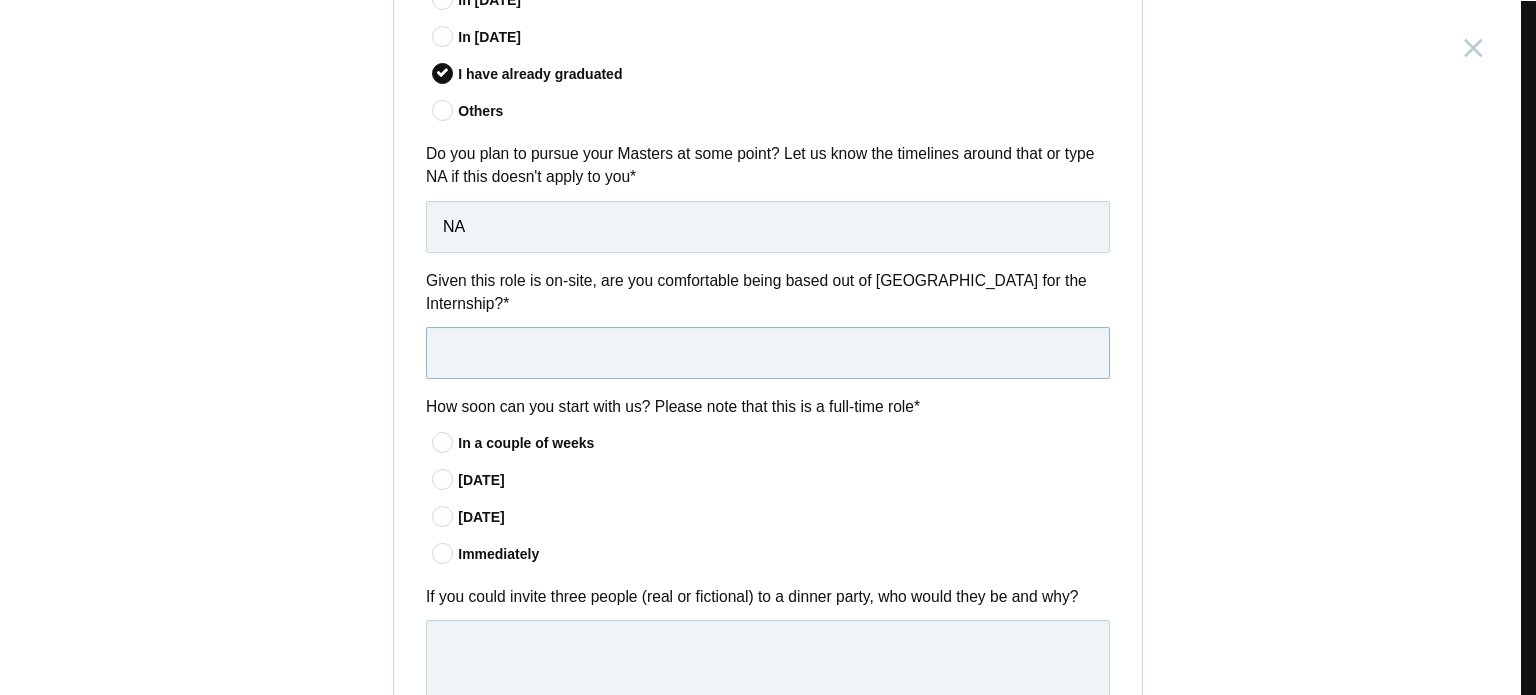 click at bounding box center [768, 353] 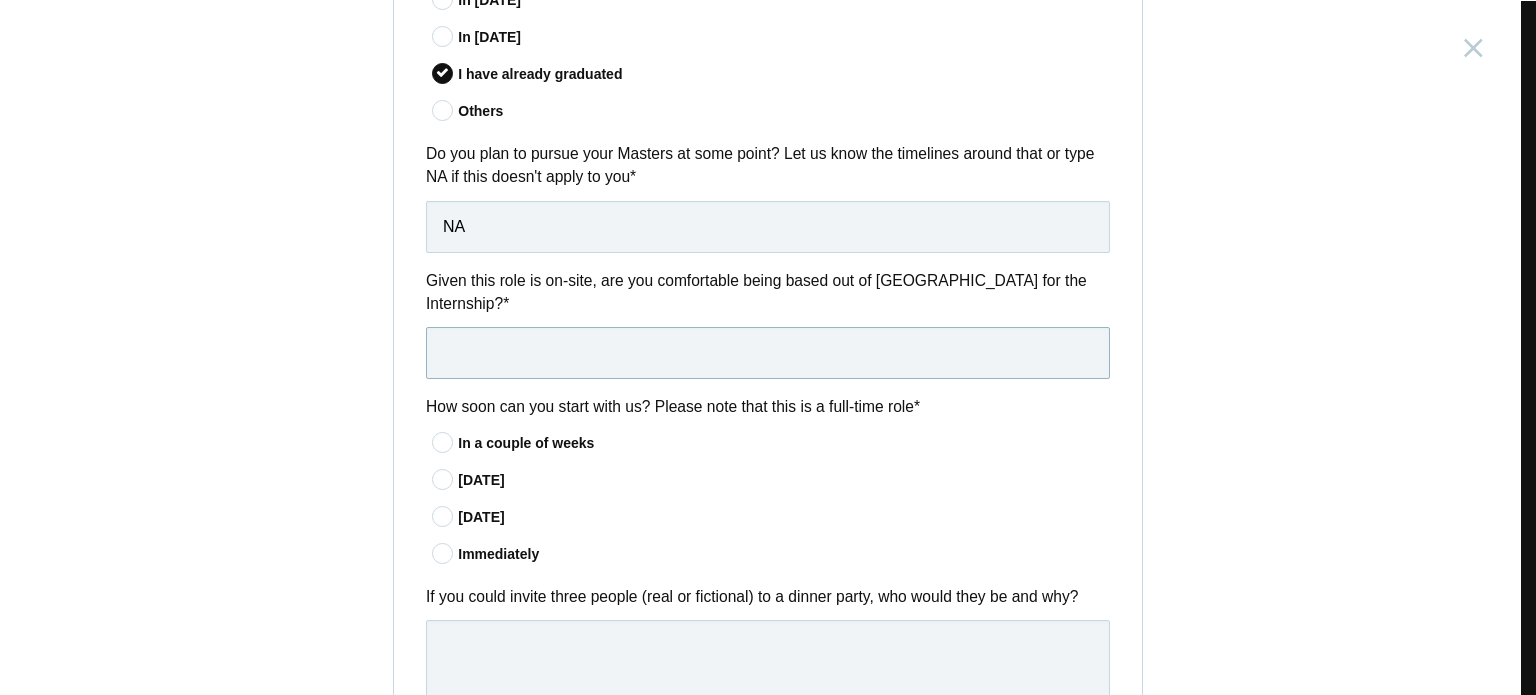 type on "Yes" 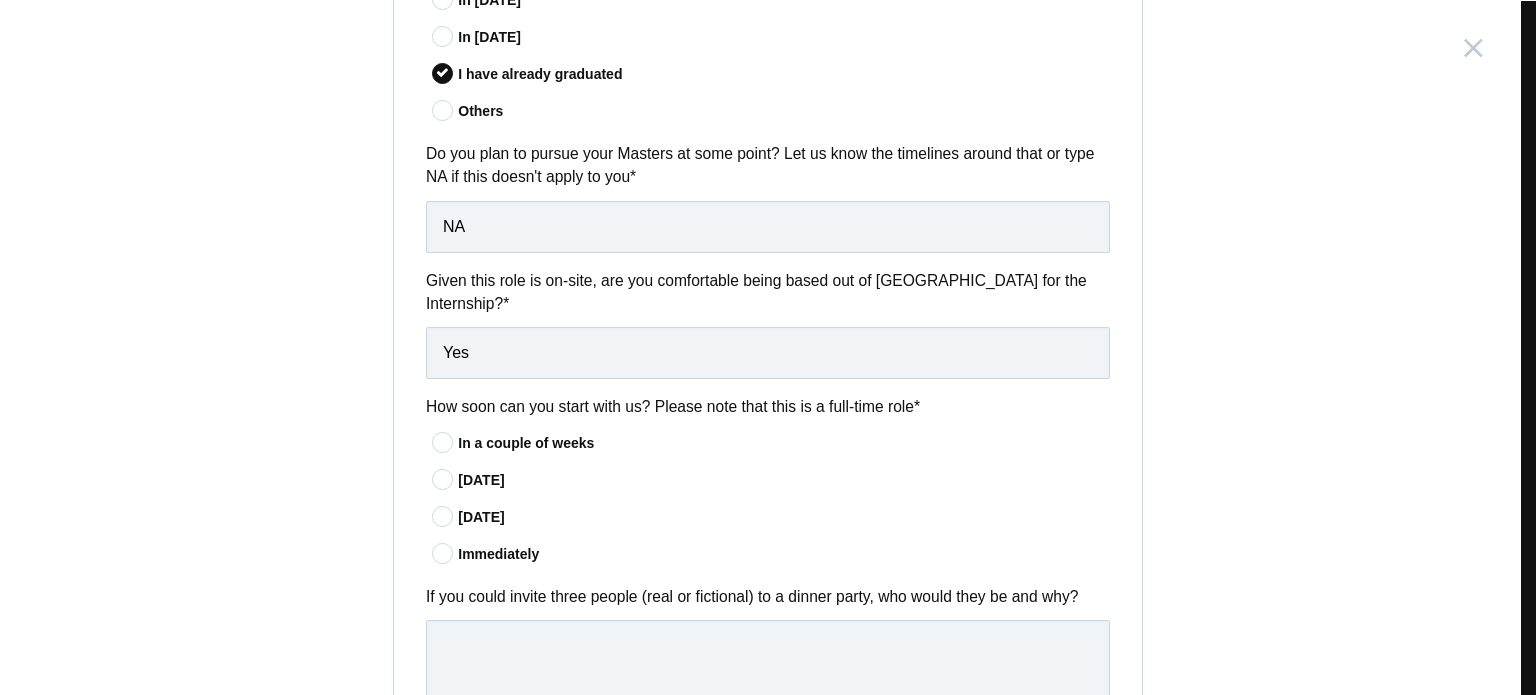 click on "In a couple of weeks" at bounding box center (784, 443) 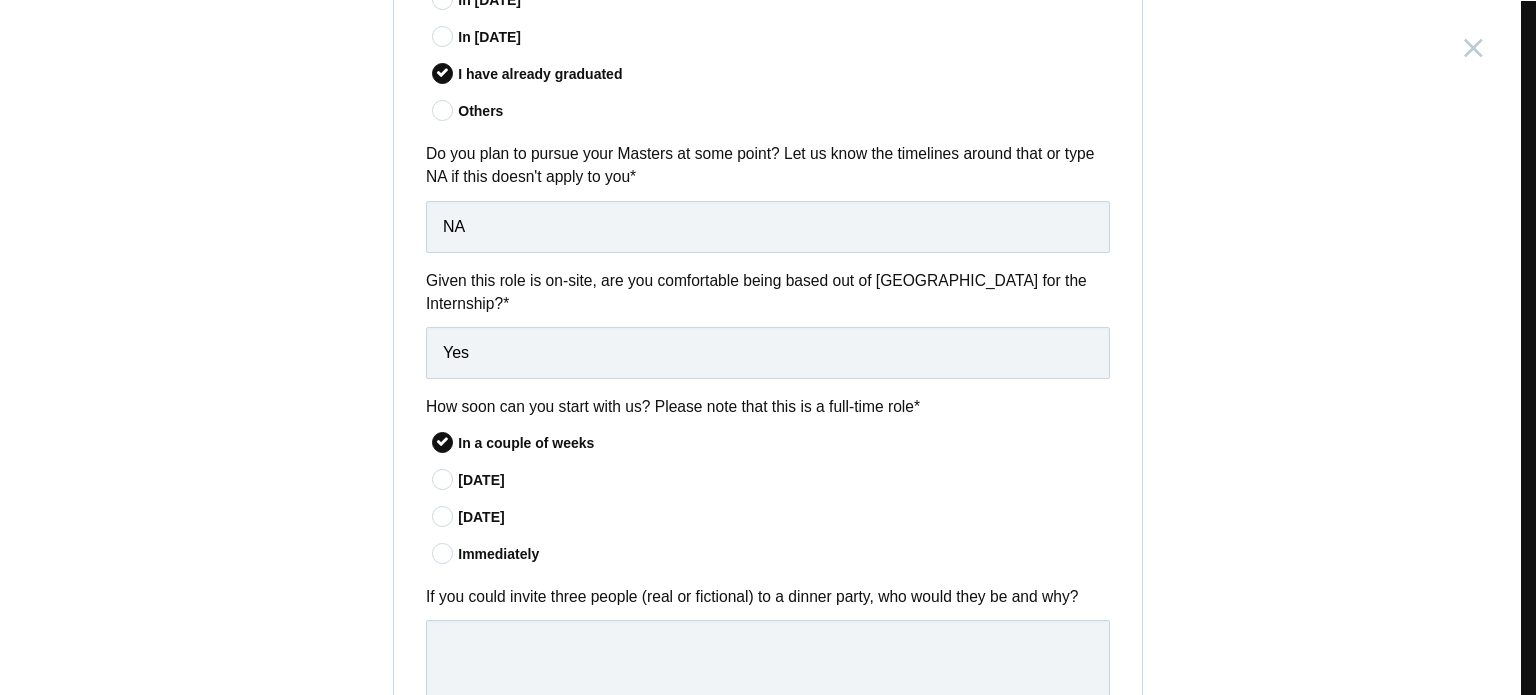 click on "Immediately" at bounding box center [784, 554] 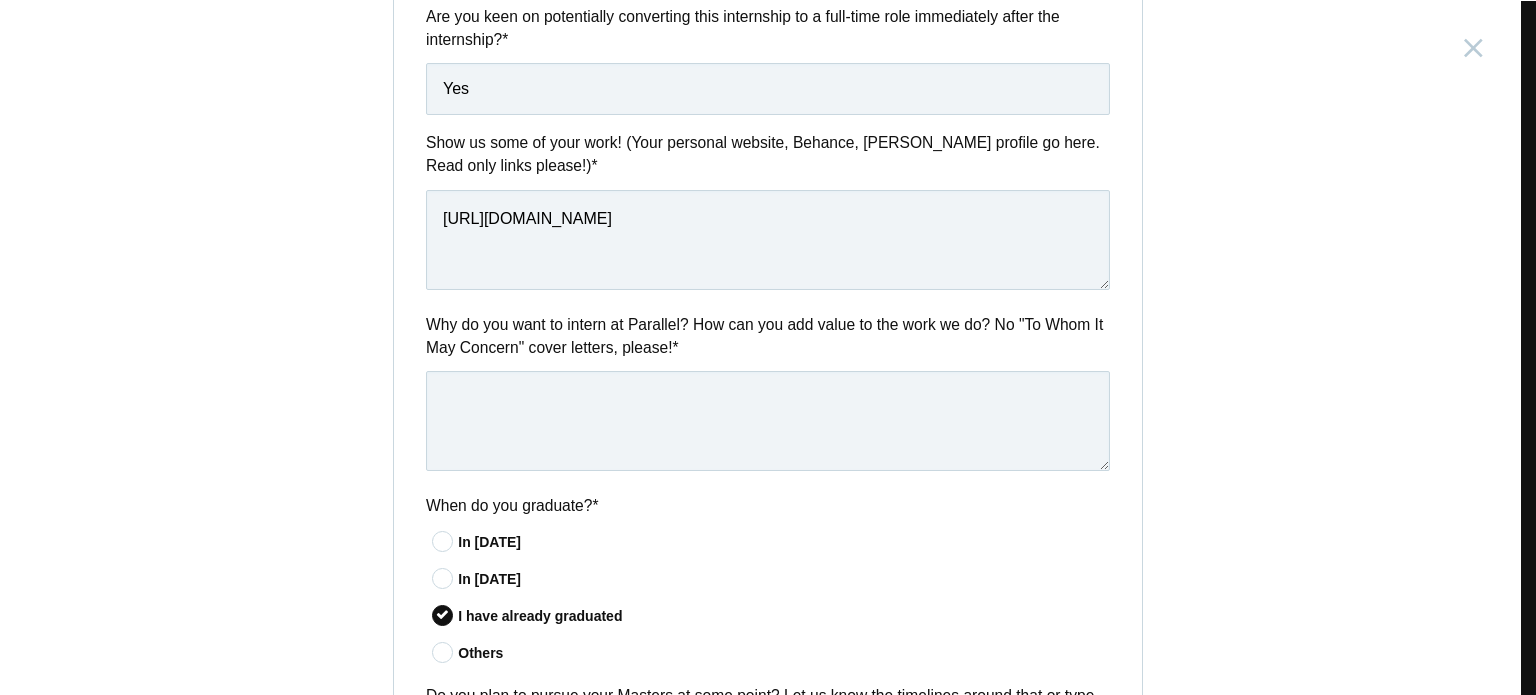 scroll, scrollTop: 922, scrollLeft: 0, axis: vertical 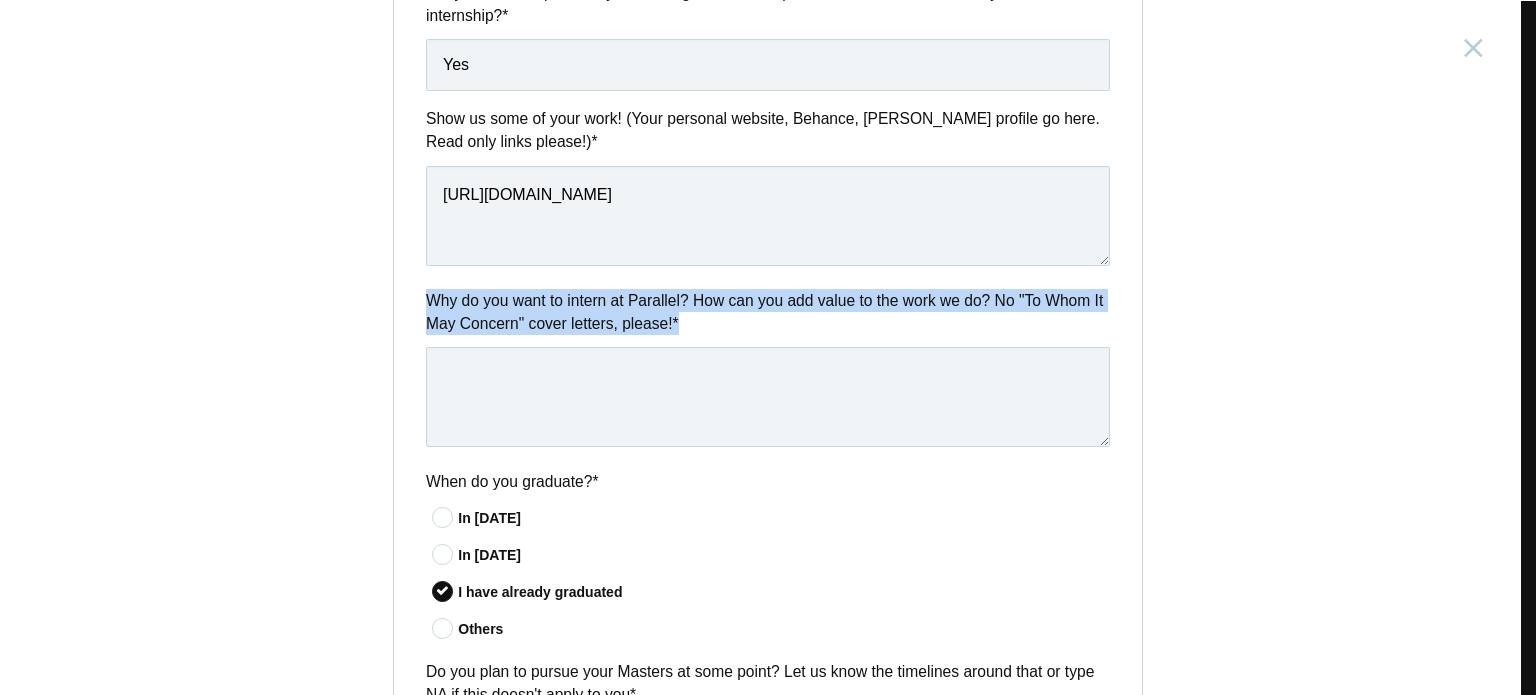 drag, startPoint x: 421, startPoint y: 299, endPoint x: 686, endPoint y: 321, distance: 265.91165 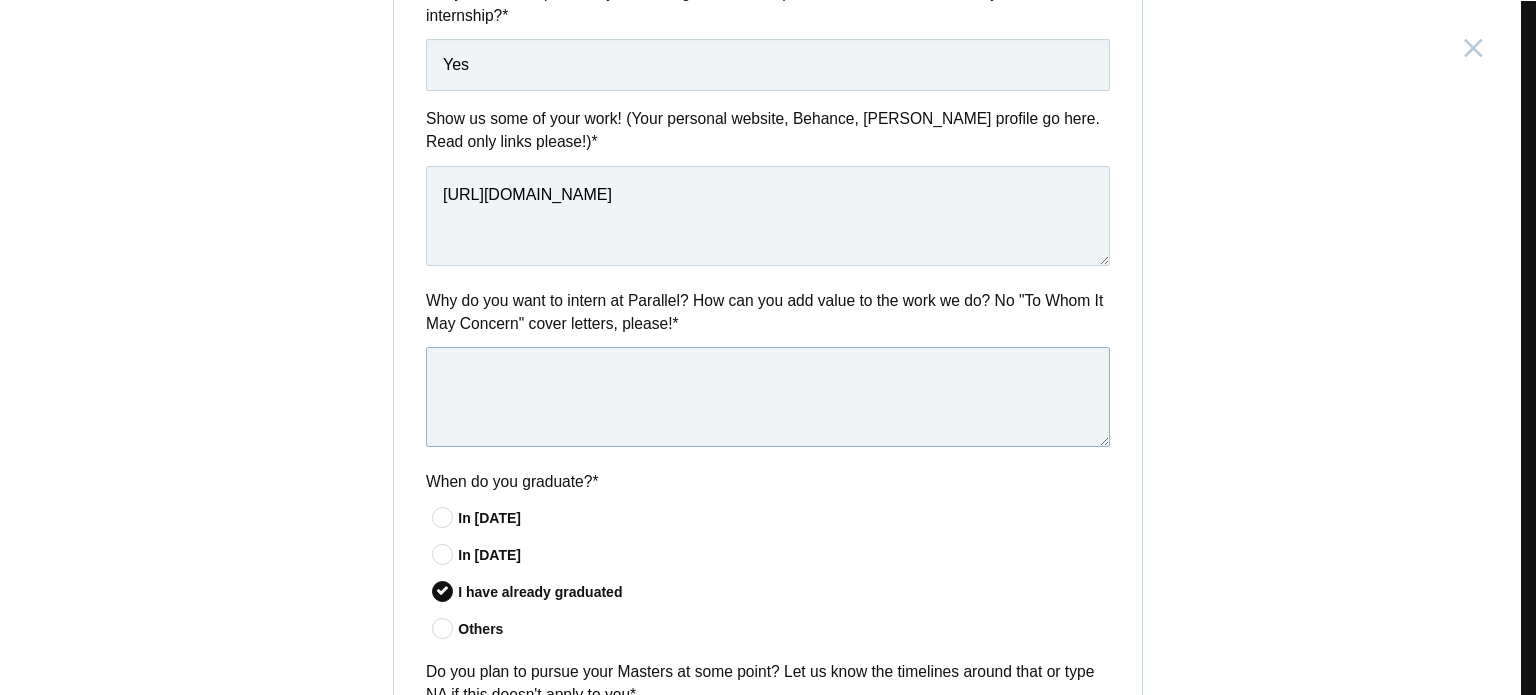 click at bounding box center (768, 397) 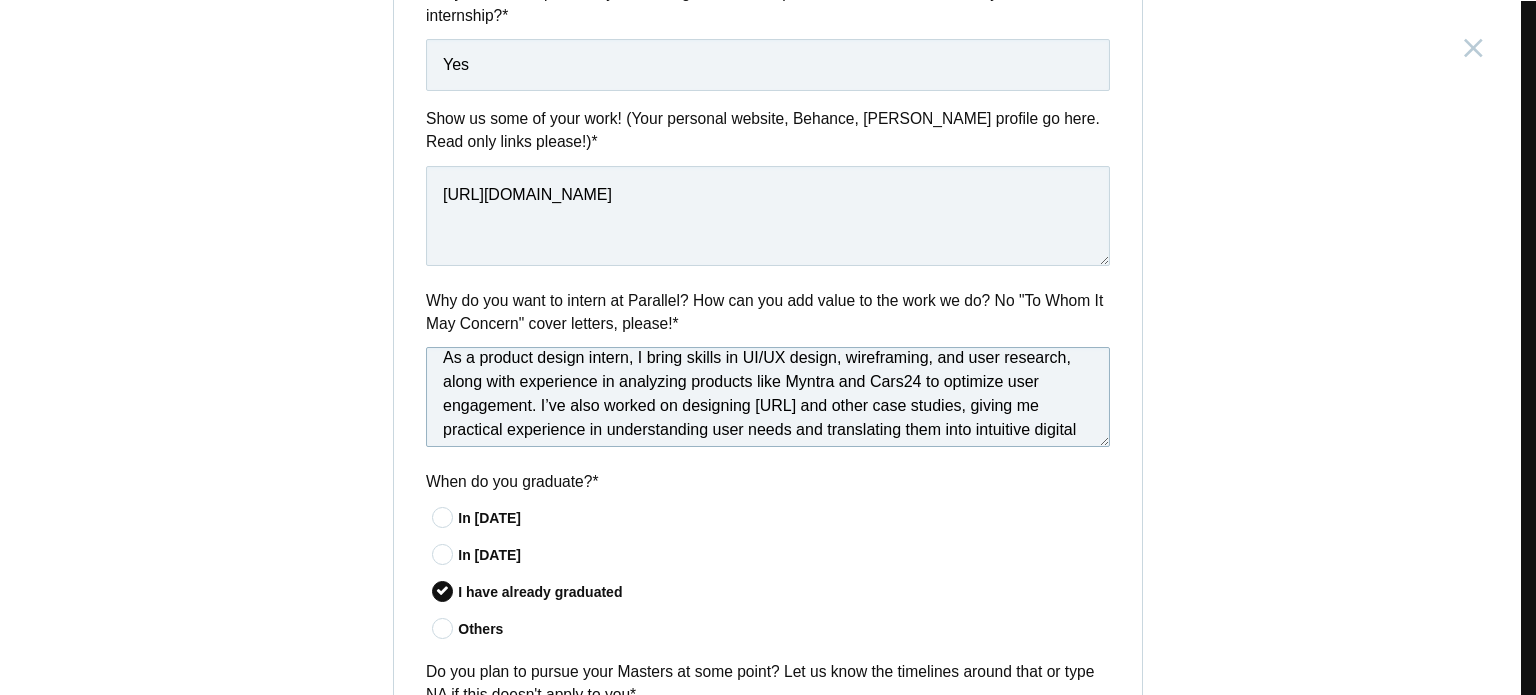 scroll, scrollTop: 140, scrollLeft: 0, axis: vertical 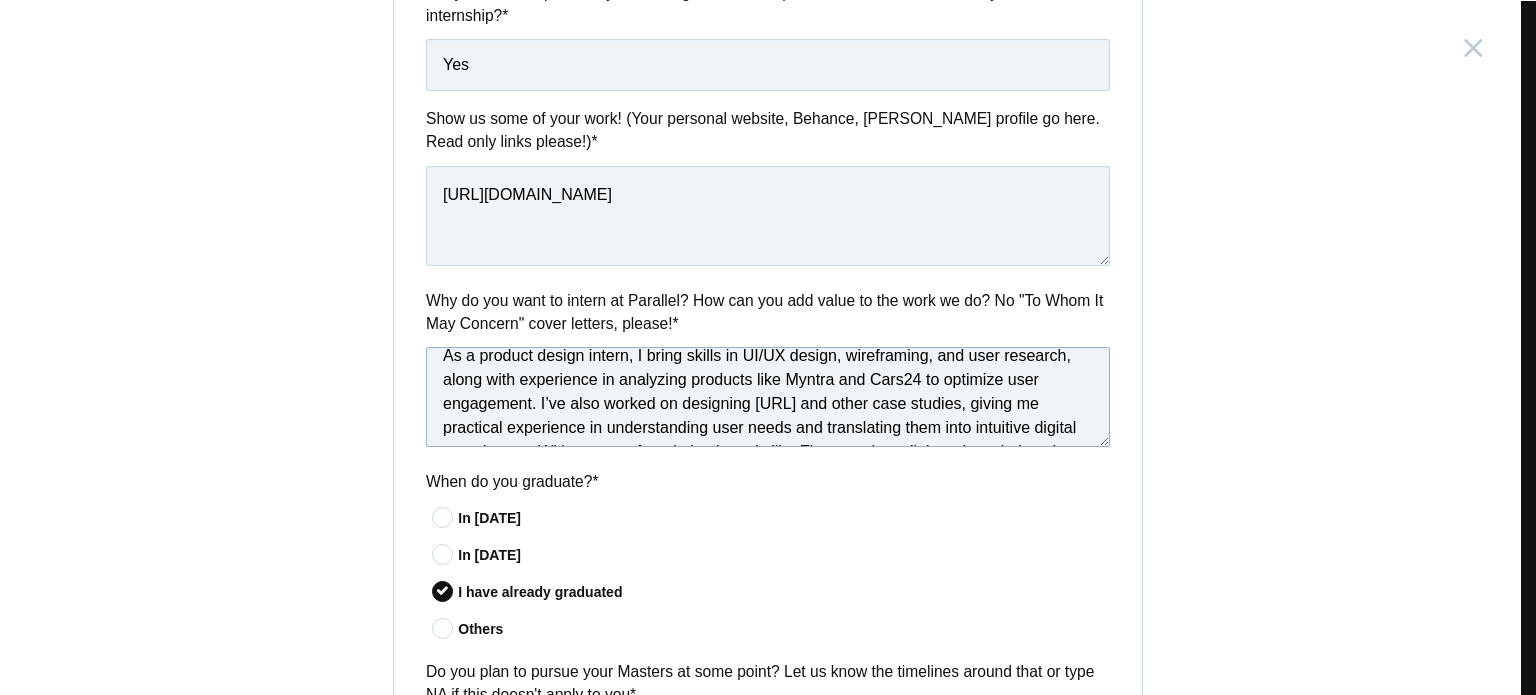 drag, startPoint x: 912, startPoint y: 371, endPoint x: 683, endPoint y: 384, distance: 229.3687 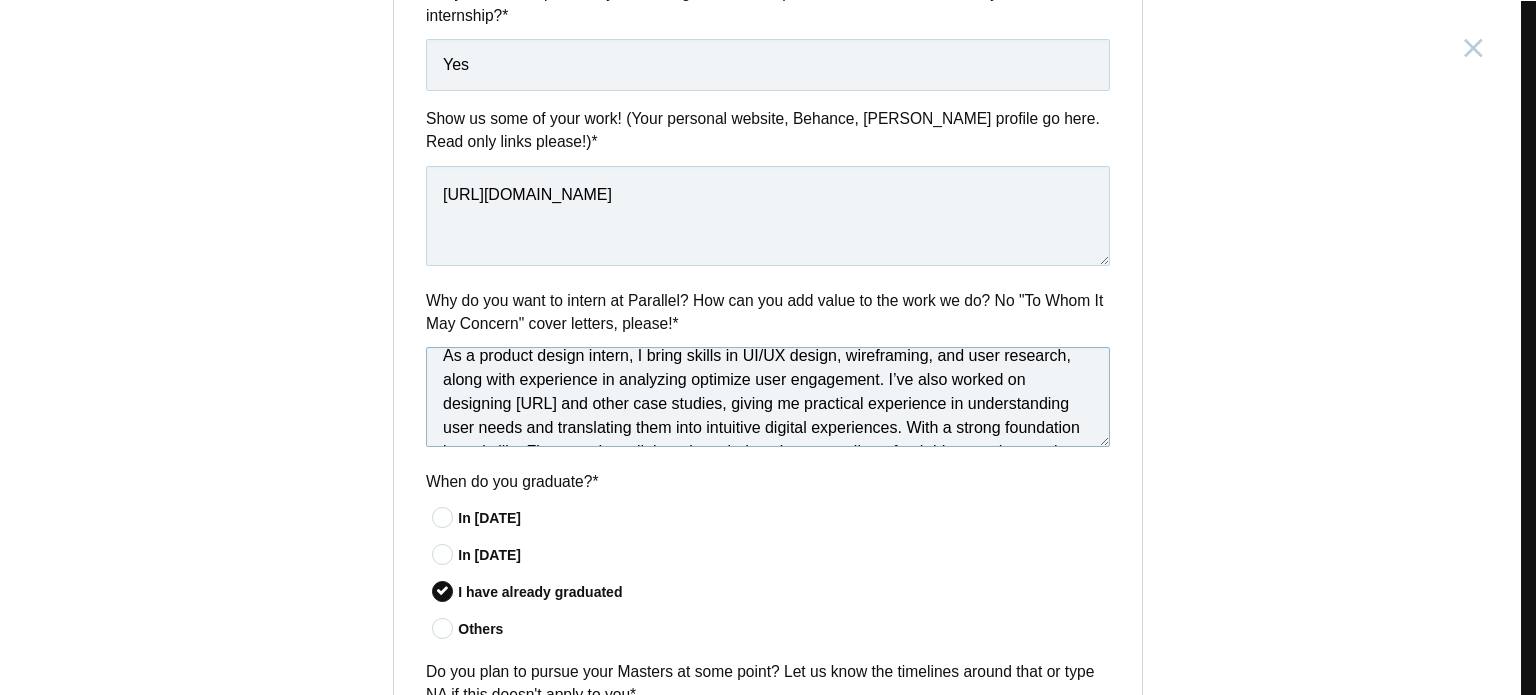 scroll, scrollTop: 221, scrollLeft: 0, axis: vertical 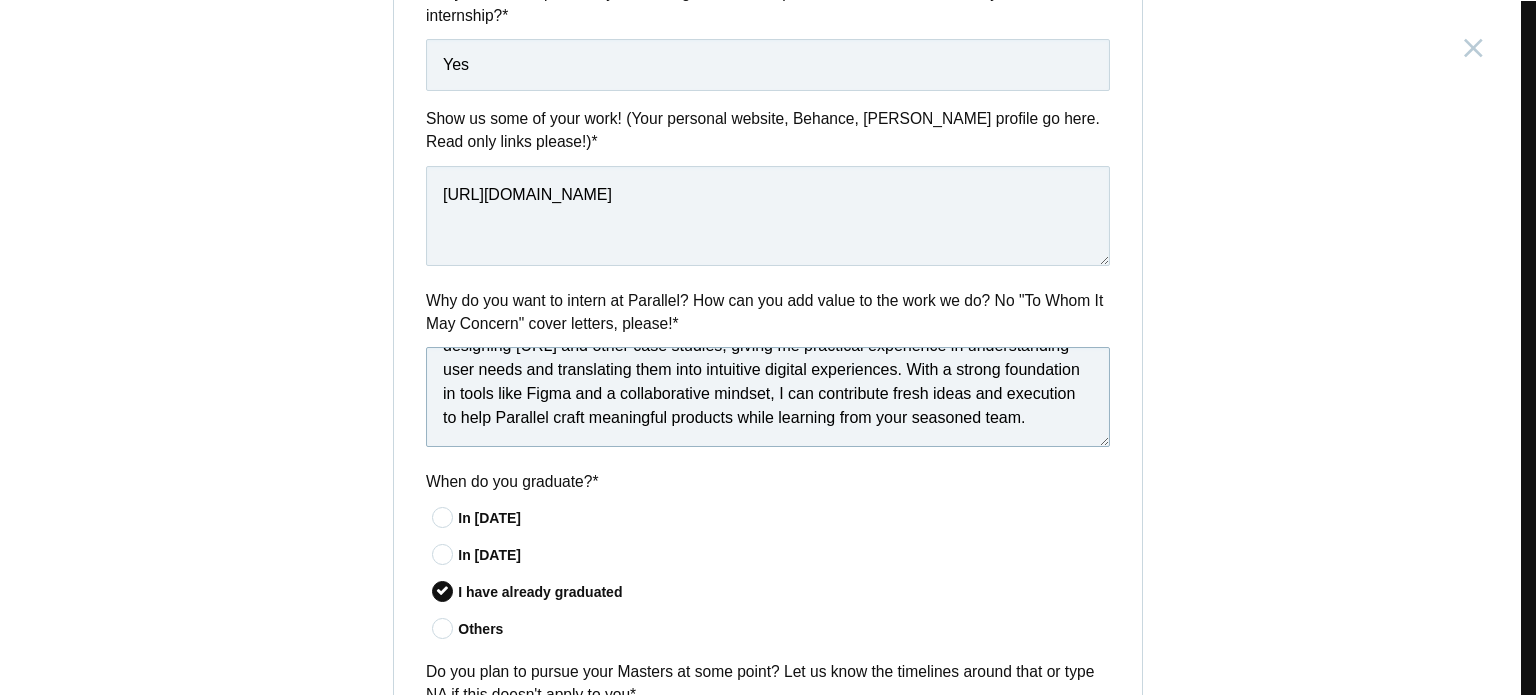 click on "I’m excited to intern at Parallel because of your focus on creating user-centered products that truly drive impact, not just aesthetics. Parallel’s work with companies like Healthify, Gullak, and Digilocker shows how design can solve real problems and improve lives—exactly the kind of work I want to be part of.
As a product design intern, I bring skills in UI/UX design, wireframing, and user research, along with experience in analyzing optimize user engagement. I’ve also worked on designing [URL] and other case studies, giving me practical experience in understanding user needs and translating them into intuitive digital experiences. With a strong foundation in tools like Figma and a collaborative mindset, I can contribute fresh ideas and execution to help Parallel craft meaningful products while learning from your seasoned team." at bounding box center [768, 397] 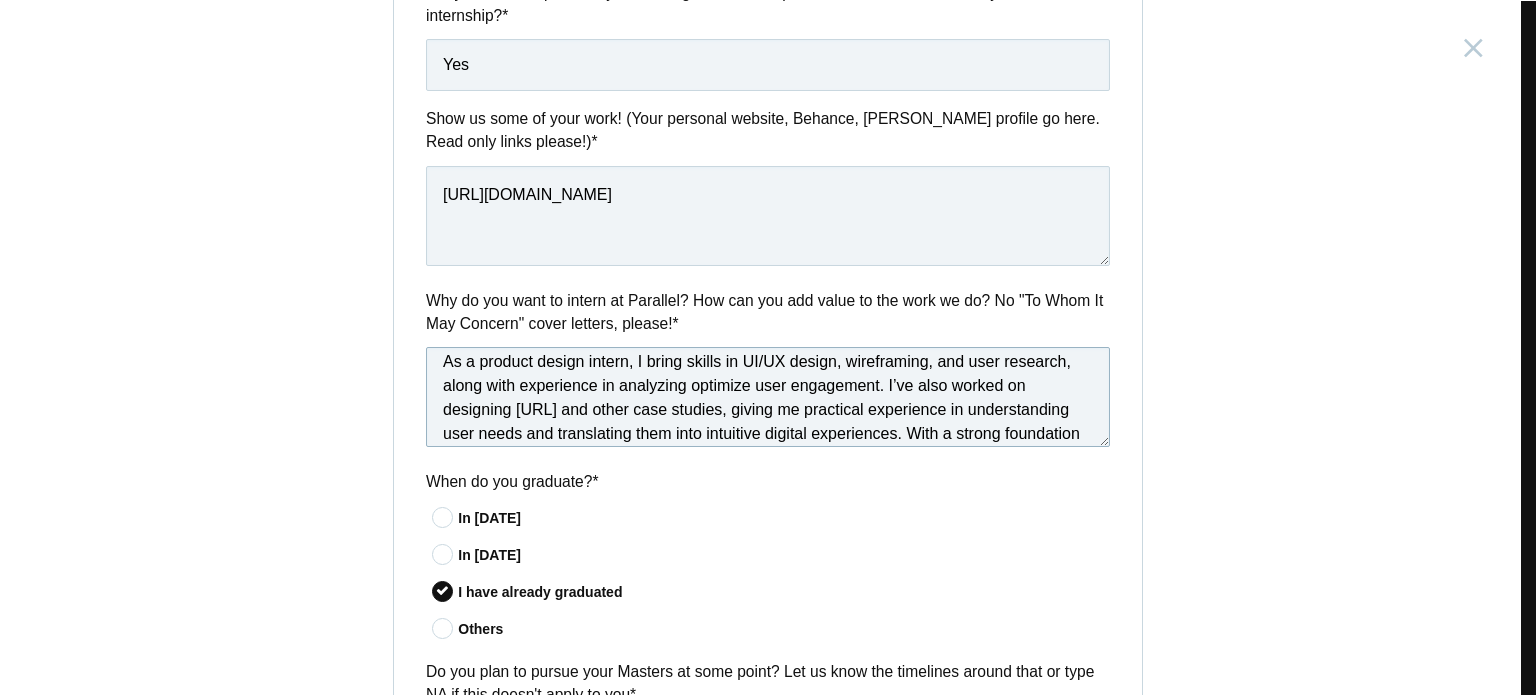scroll, scrollTop: 136, scrollLeft: 0, axis: vertical 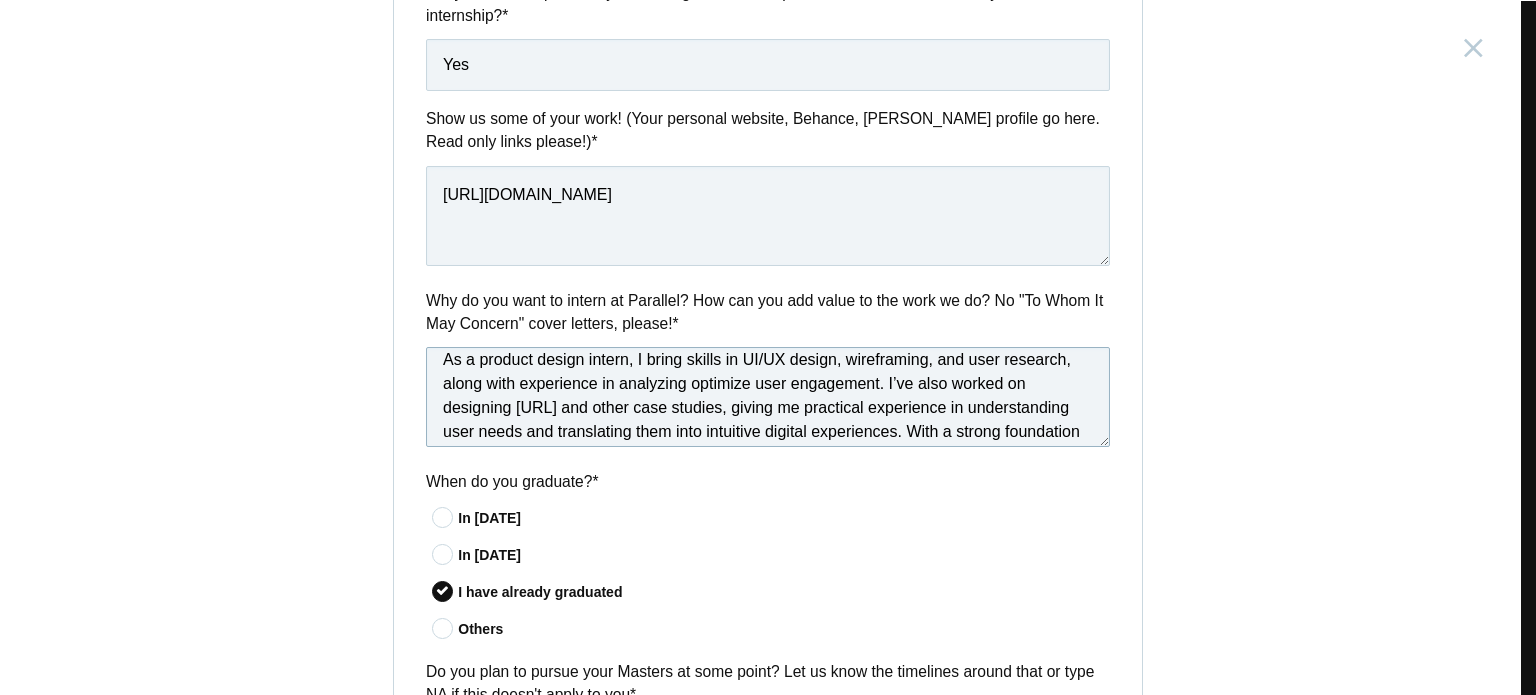 click on "I’m excited to intern at Parallel because of your focus on creating user-centered products that truly drive impact, not just aesthetics. Parallel’s work with companies like Healthify, Gullak, and Digilocker shows how design can solve real problems and improve lives—exactly the kind of work I want to be part of.
As a product design intern, I bring skills in UI/UX design, wireframing, and user research, along with experience in analyzing optimize user engagement. I’ve also worked on designing [URL] and other case studies, giving me practical experience in understanding user needs and translating them into intuitive digital experiences. With a strong foundation in tools like Figma and a collaborative mindset, I can contribute fresh ideas and execution to help Parallel craft meaningful products while learning from your seasoned team." at bounding box center [768, 397] 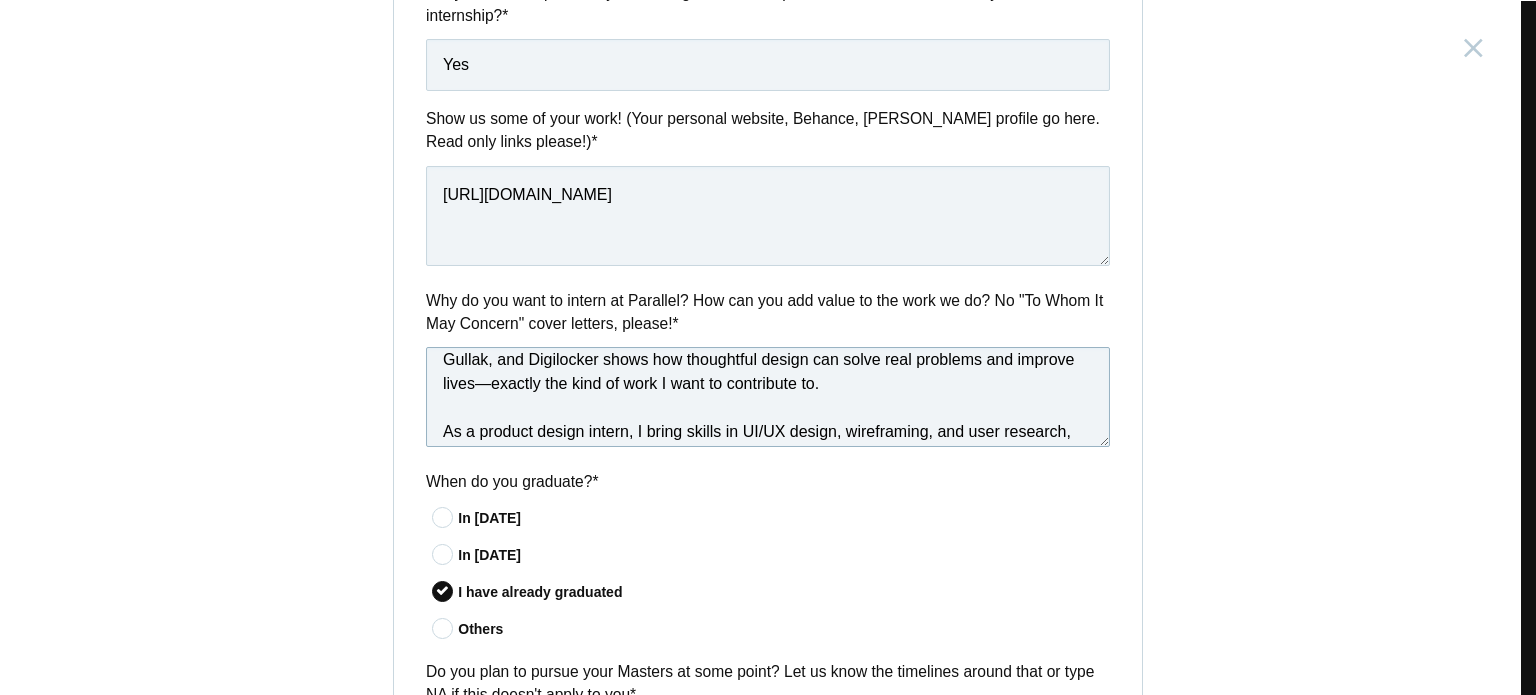 scroll, scrollTop: 63, scrollLeft: 0, axis: vertical 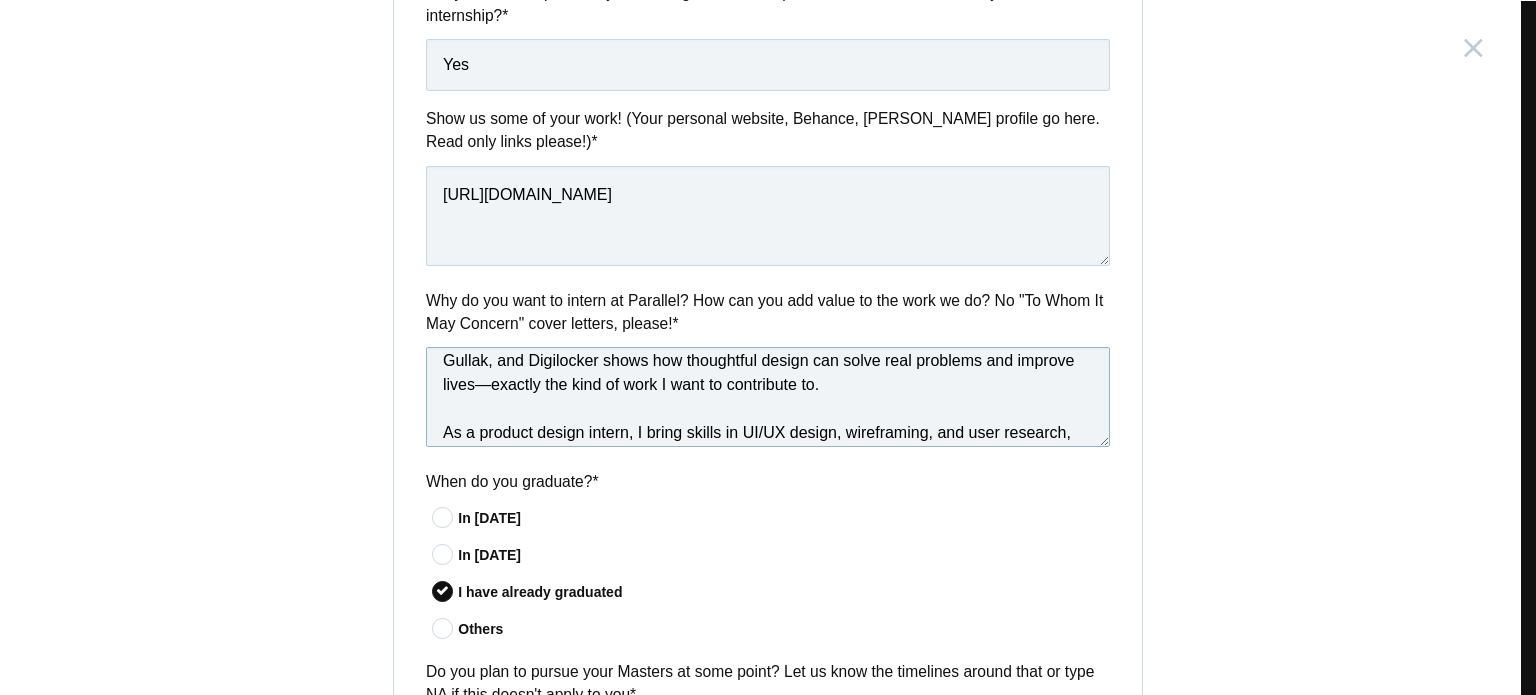 click on "I’m excited to intern at Parallel because of your focus on creating user-centered products that drive real impact, not just visual appeal. Parallel’s work with companies like Healthify, Gullak, and Digilocker shows how thoughtful design can solve real problems and improve lives—exactly the kind of work I want to contribute to.
As a product design intern, I bring skills in UI/UX design, wireframing, and user research, along with hands-on experience designing a hotel table booking platform and an [PERSON_NAME] streaming web interface to optimize user engagement and navigation. I’ve also worked on [URL] and multiple design case studies, giving me practical experience in understanding user behavior and translating it into intuitive, user-friendly experiences. With a strong foundation in tools like Figma and a collaborative mindset, I can contribute fresh ideas and meticulous execution while learning from Parallel’s expertise in building meaningful, high-impact products." at bounding box center [768, 397] 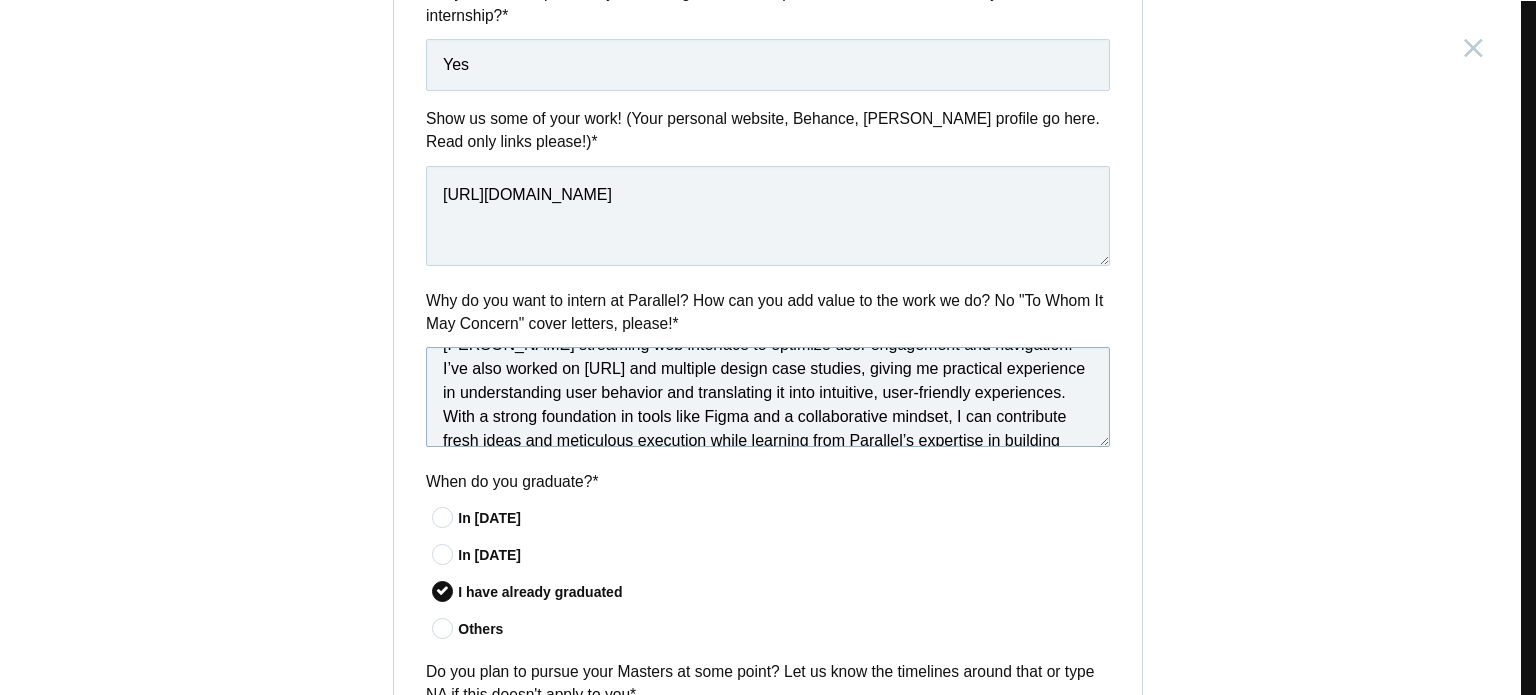 scroll, scrollTop: 245, scrollLeft: 0, axis: vertical 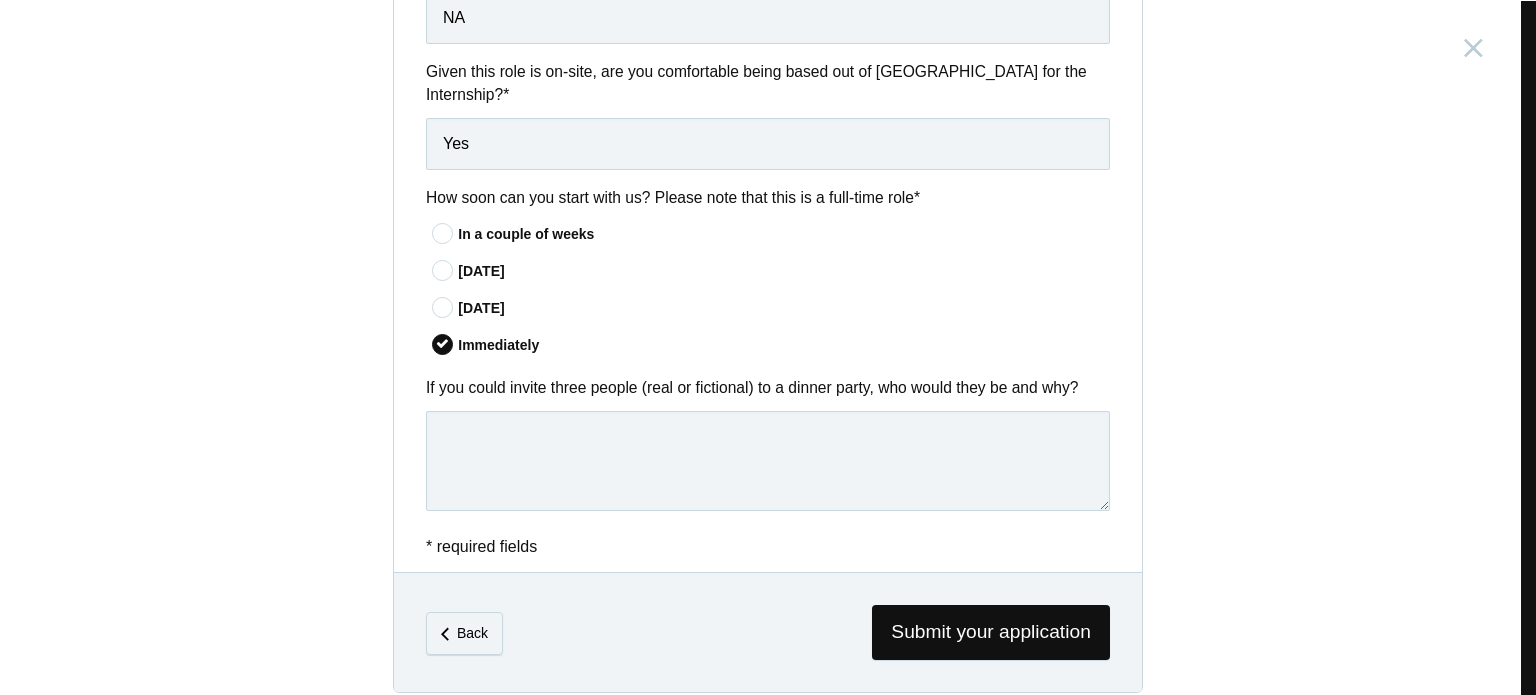 type on "I’m excited to intern at Parallel because of your focus on creating user-centered products that drive real impact, not just visual appeal. Parallel’s work with companies like Healthify, Gullak, and Digilocker shows how thoughtful design can solve real problems and improve lives, exactly the kind of work I want to contribute to.
As a product design intern, I bring skills in UI/UX design, wireframing, and user research, along with hands-on experience designing a hotel table booking platform and an [PERSON_NAME] streaming web interface to optimize user engagement and navigation. I’ve also worked on [URL] and multiple design case studies, giving me practical experience in understanding user behavior and translating it into intuitive, user-friendly experiences. With a strong foundation in tools like Figma and a collaborative mindset, I can contribute fresh ideas and meticulous execution while learning from Parallel’s expertise in building meaningful, high-impact products." 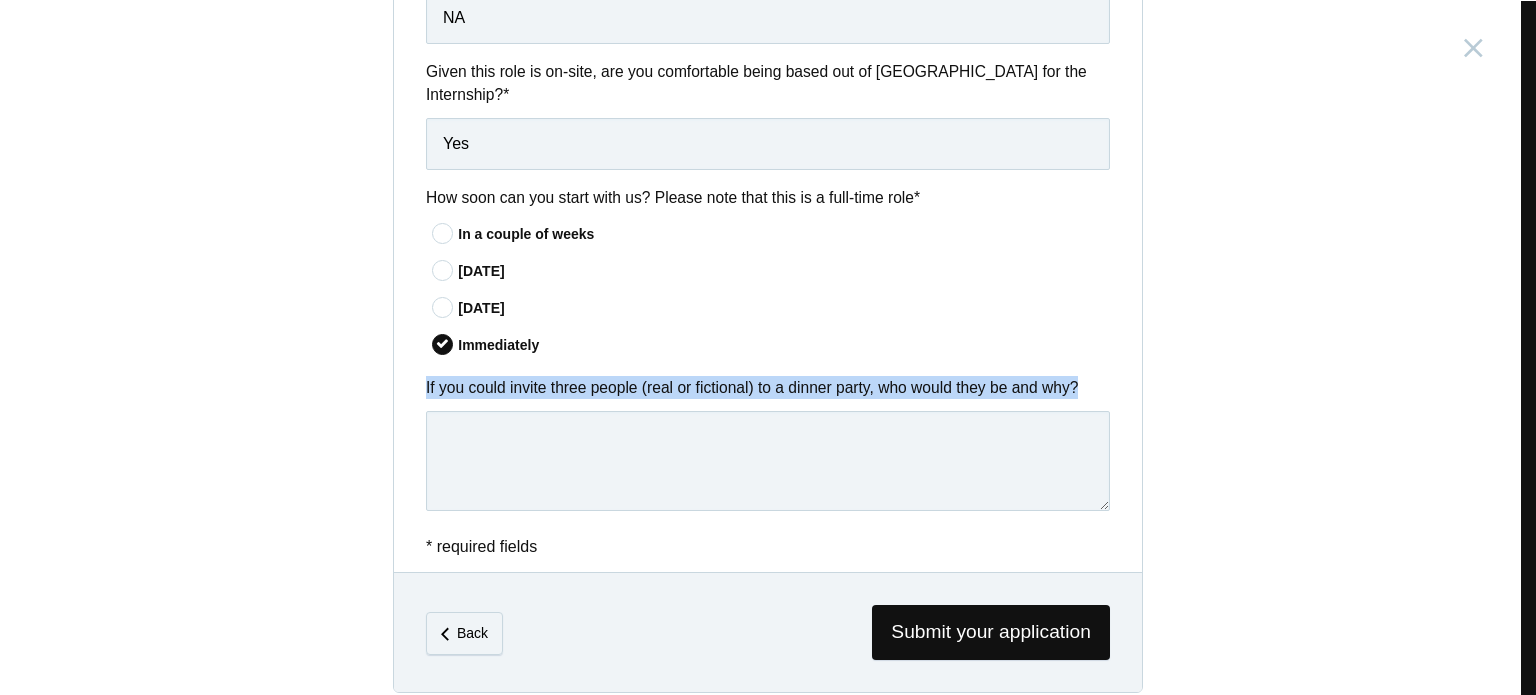 drag, startPoint x: 411, startPoint y: 369, endPoint x: 1073, endPoint y: 351, distance: 662.2447 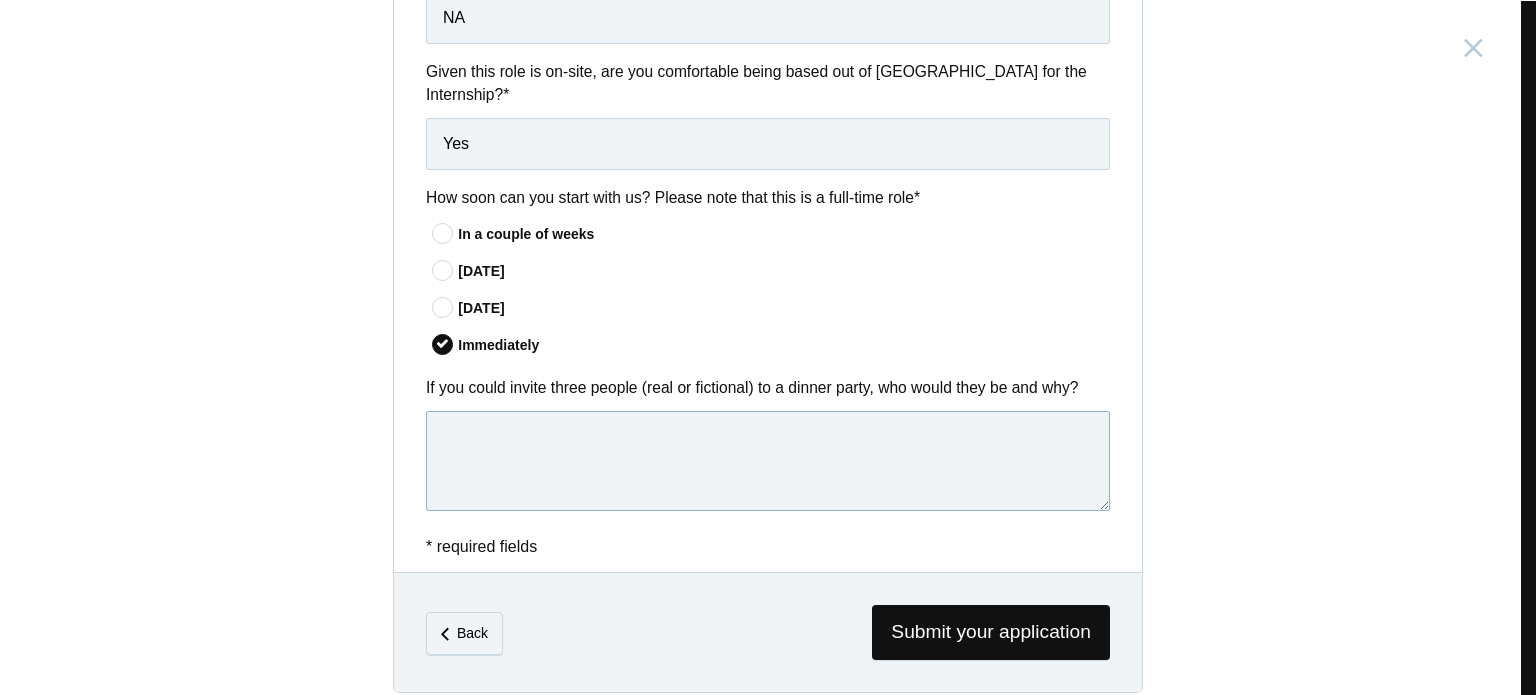 click at bounding box center [768, 461] 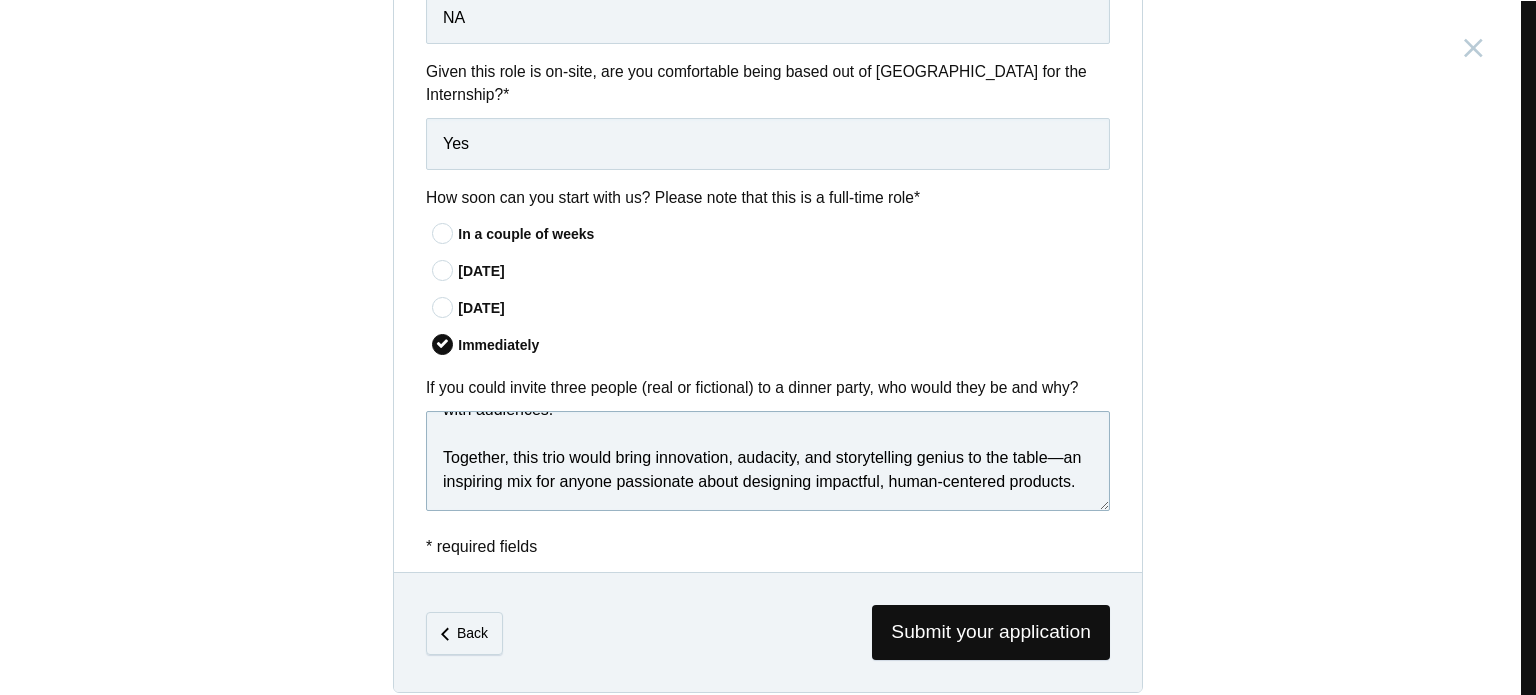scroll, scrollTop: 269, scrollLeft: 0, axis: vertical 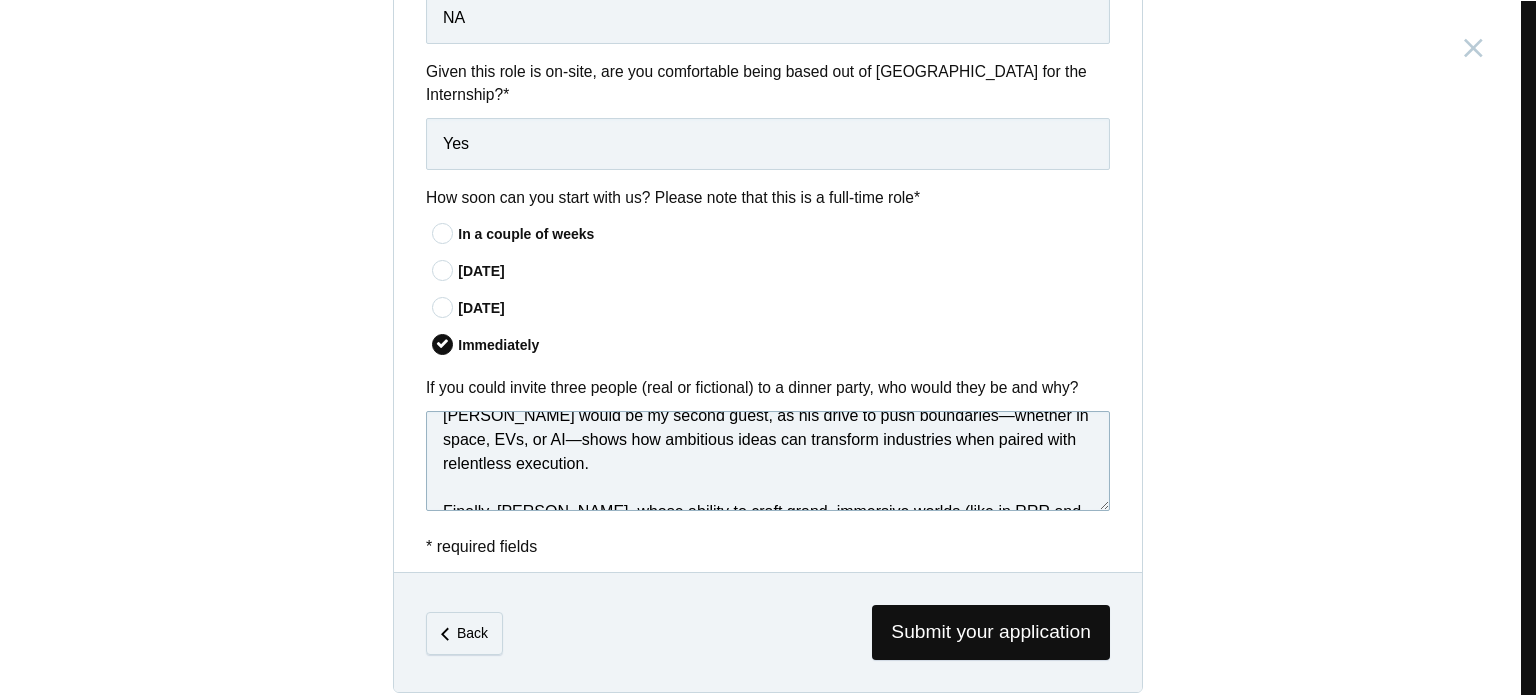 click on "I’d invite Iron Man ([PERSON_NAME]) because his mix of creativity, futuristic thinking, and willingness to take risks reflects the bold approach I admire in product creation.
[PERSON_NAME] would be my second guest, as his drive to push boundaries—whether in space, EVs, or AI—shows how ambitious ideas can transform industries when paired with relentless execution.
Finally, [PERSON_NAME], whose ability to craft grand, immersive worlds (like in RRR and [PERSON_NAME]) shows how storytelling can make any creation resonate emotionally with audiences.
Together, this trio would bring innovation, audacity, and storytelling genius to the table, an inspiring mix for anyone passionate about designing impactful, human-centered products." at bounding box center (768, 461) 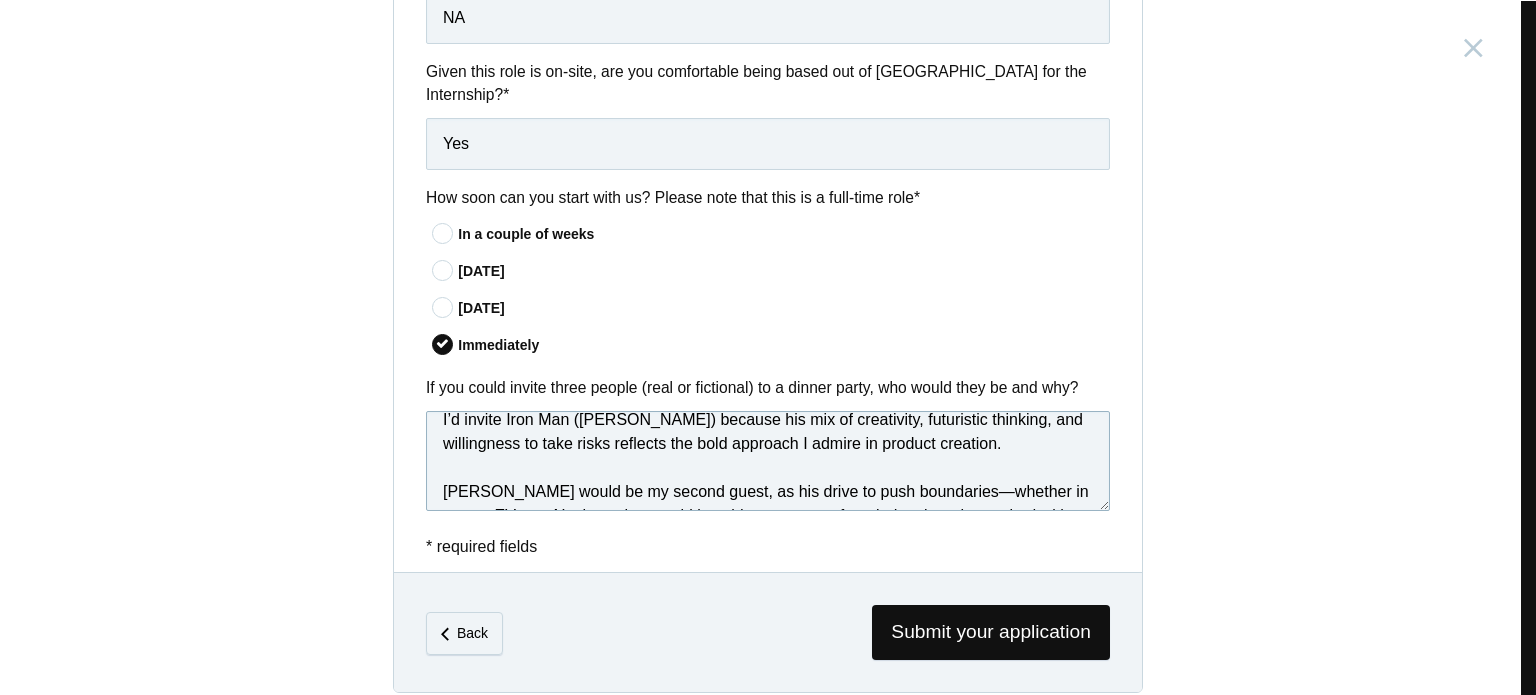 scroll, scrollTop: 28, scrollLeft: 0, axis: vertical 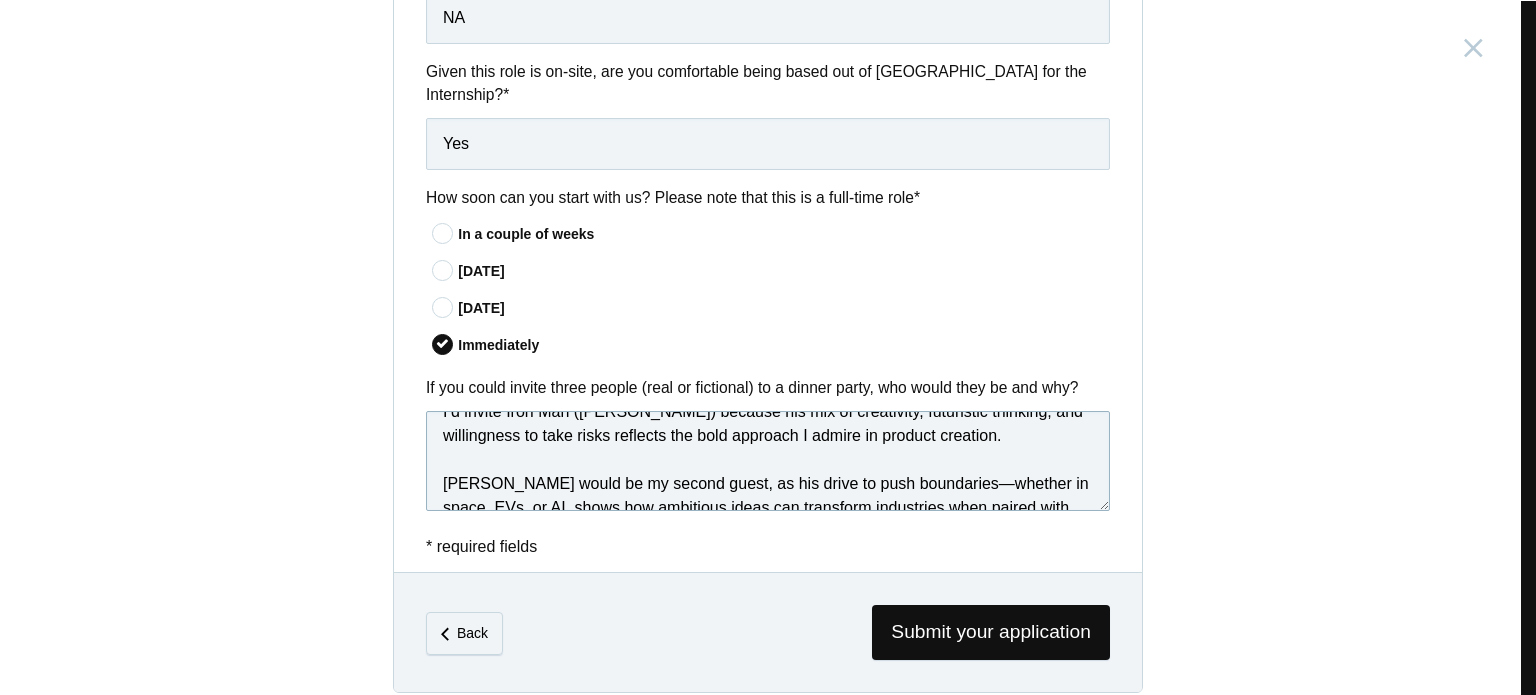 click on "I’d invite Iron Man ([PERSON_NAME]) because his mix of creativity, futuristic thinking, and willingness to take risks reflects the bold approach I admire in product creation.
[PERSON_NAME] would be my second guest, as his drive to push boundaries—whether in space, EVs, or AI, shows how ambitious ideas can transform industries when paired with relentless execution.
Finally, [PERSON_NAME], whose ability to craft grand, immersive worlds (like in RRR and [PERSON_NAME]) shows how storytelling can make any creation resonate emotionally with audiences.
Together, this trio would bring innovation, audacity, and storytelling genius to the table, an inspiring mix for anyone passionate about designing impactful, human-centered products." at bounding box center (768, 461) 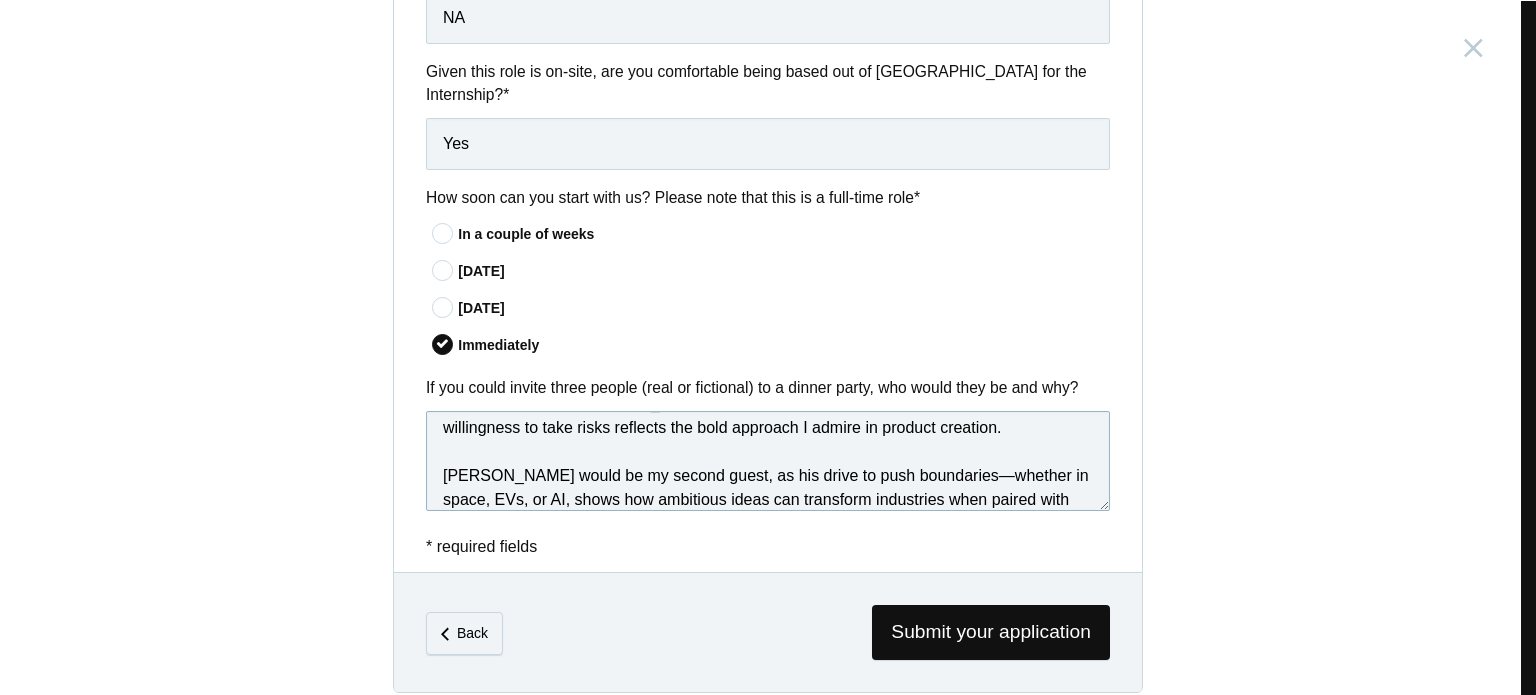 scroll, scrollTop: 38, scrollLeft: 0, axis: vertical 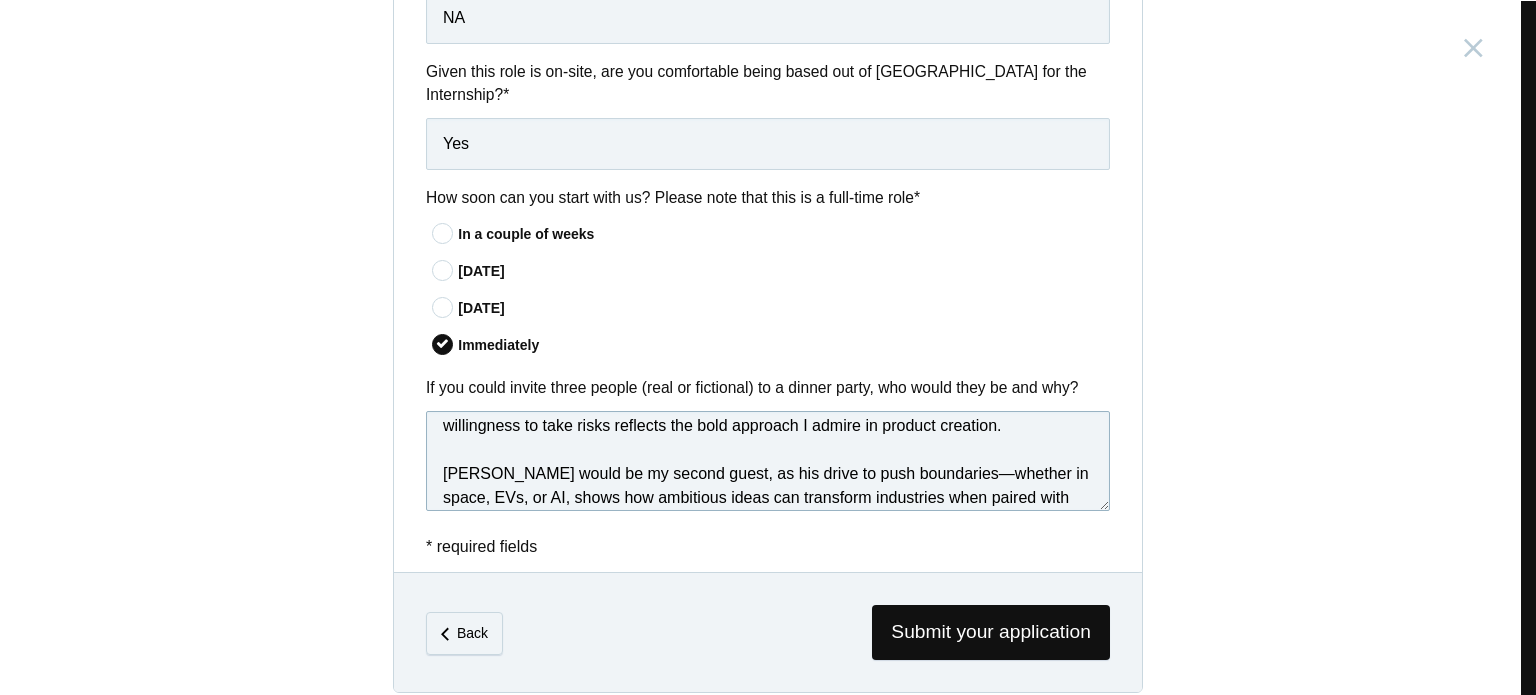 click on "I’d invite Iron Man ([PERSON_NAME]) because his mix of creativity, futuristic thinking, and willingness to take risks reflects the bold approach I admire in product creation.
[PERSON_NAME] would be my second guest, as his drive to push boundaries—whether in space, EVs, or AI, shows how ambitious ideas can transform industries when paired with relentless execution.
Finally, [PERSON_NAME], whose ability to craft grand, immersive worlds (like in RRR and [PERSON_NAME]) shows how storytelling can make any creation resonate emotionally with audiences.
Together, this trio would bring innovation, audacity, and storytelling genius to the table, an inspiring mix for anyone passionate about designing impactful, human-centered products." at bounding box center [768, 461] 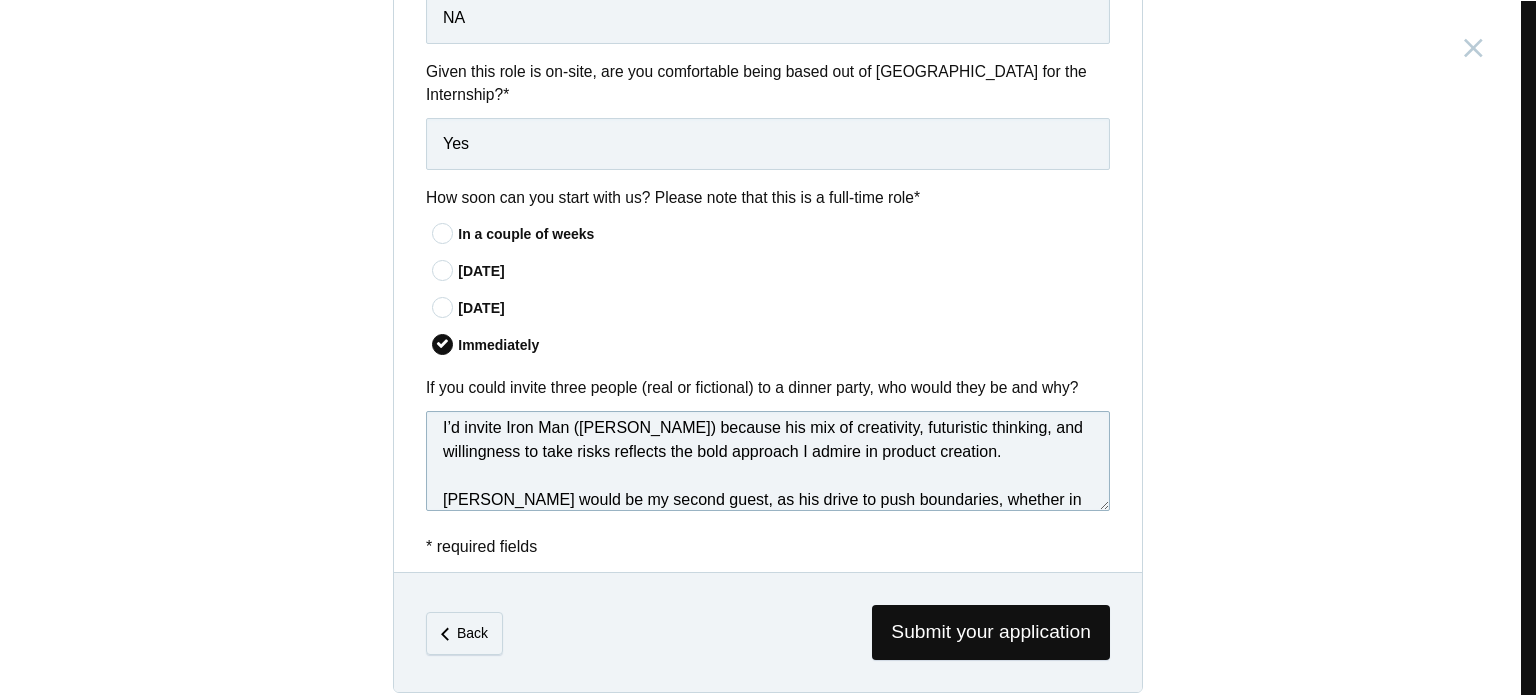 scroll, scrollTop: 0, scrollLeft: 0, axis: both 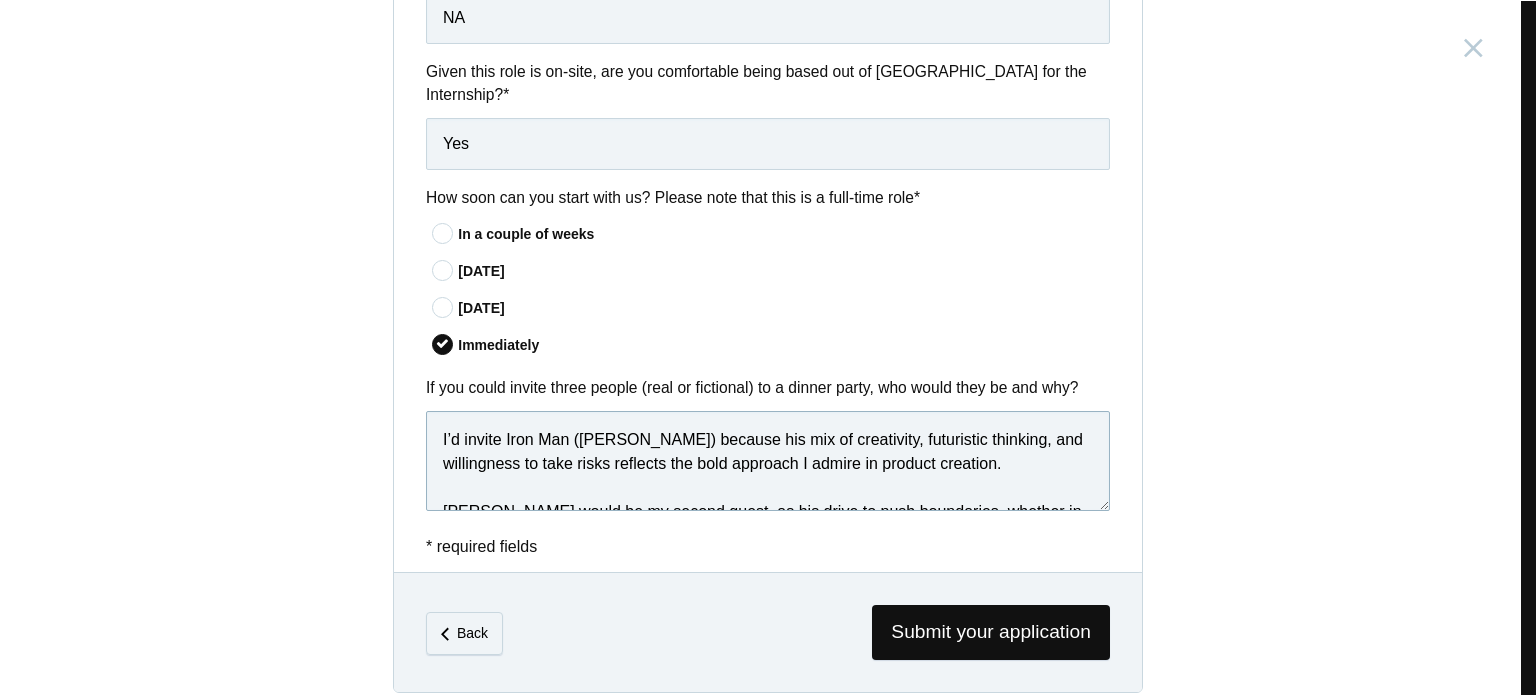 click on "I’d invite Iron Man ([PERSON_NAME]) because his mix of creativity, futuristic thinking, and willingness to take risks reflects the bold approach I admire in product creation.
[PERSON_NAME] would be my second guest, as his drive to push boundaries, whether in space, EVs, or AI, shows how ambitious ideas can transform industries when paired with relentless execution.
Finally, [PERSON_NAME], whose ability to craft grand, immersive worlds (like in RRR and [PERSON_NAME]) shows how storytelling can make any creation resonate emotionally with audiences.
Together, this trio would bring innovation, audacity, and storytelling genius to the table, an inspiring mix for anyone passionate about designing impactful, human-centered products." at bounding box center (768, 461) 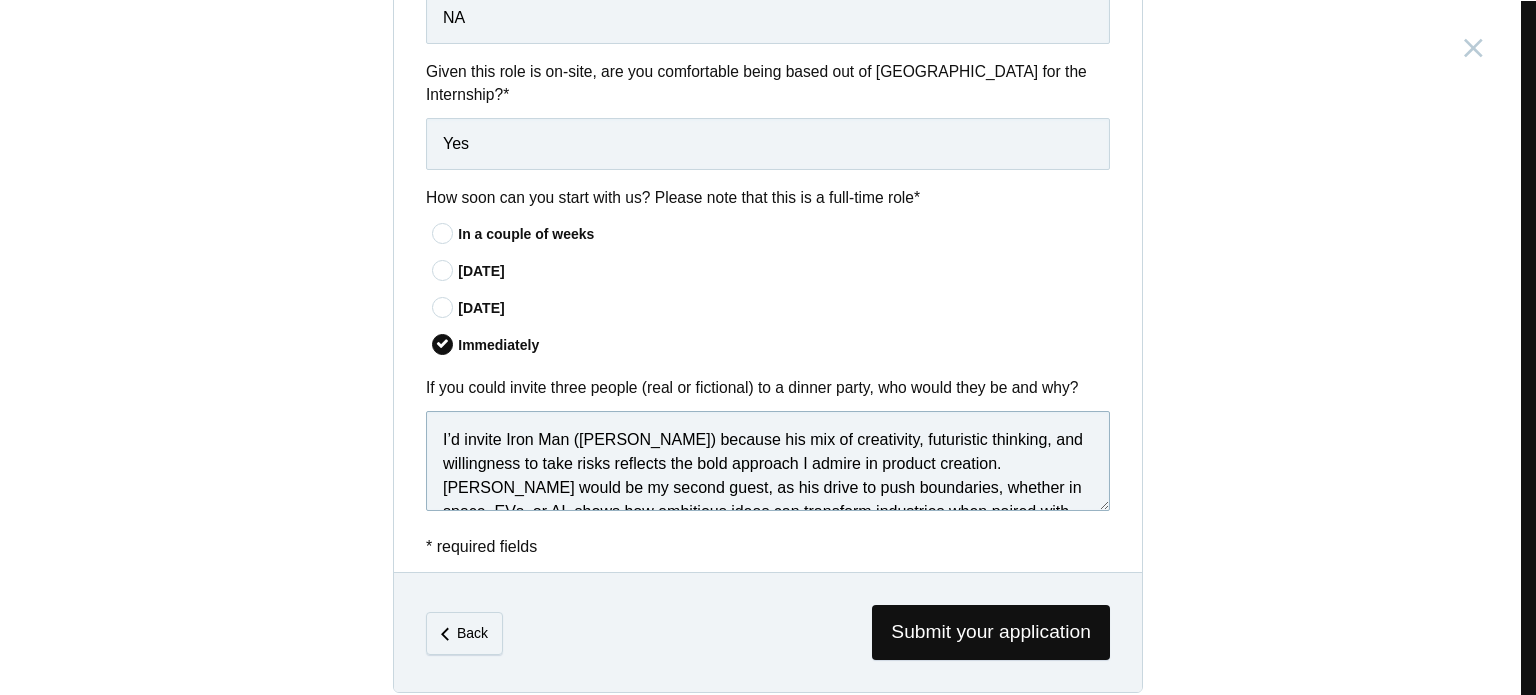 click on "I’d invite Iron Man ([PERSON_NAME]) because his mix of creativity, futuristic thinking, and willingness to take risks reflects the bold approach I admire in product creation.
[PERSON_NAME] would be my second guest, as his drive to push boundaries, whether in space, EVs, or AI, shows how ambitious ideas can transform industries when paired with relentless execution.
Finally, [PERSON_NAME], whose ability to craft grand, immersive worlds (like in RRR and [PERSON_NAME]) shows how storytelling can make any creation resonate emotionally with audiences.
Together, this trio would bring innovation, audacity, and storytelling genius to the table, an inspiring mix for anyone passionate about designing impactful, human-centered products." at bounding box center [768, 461] 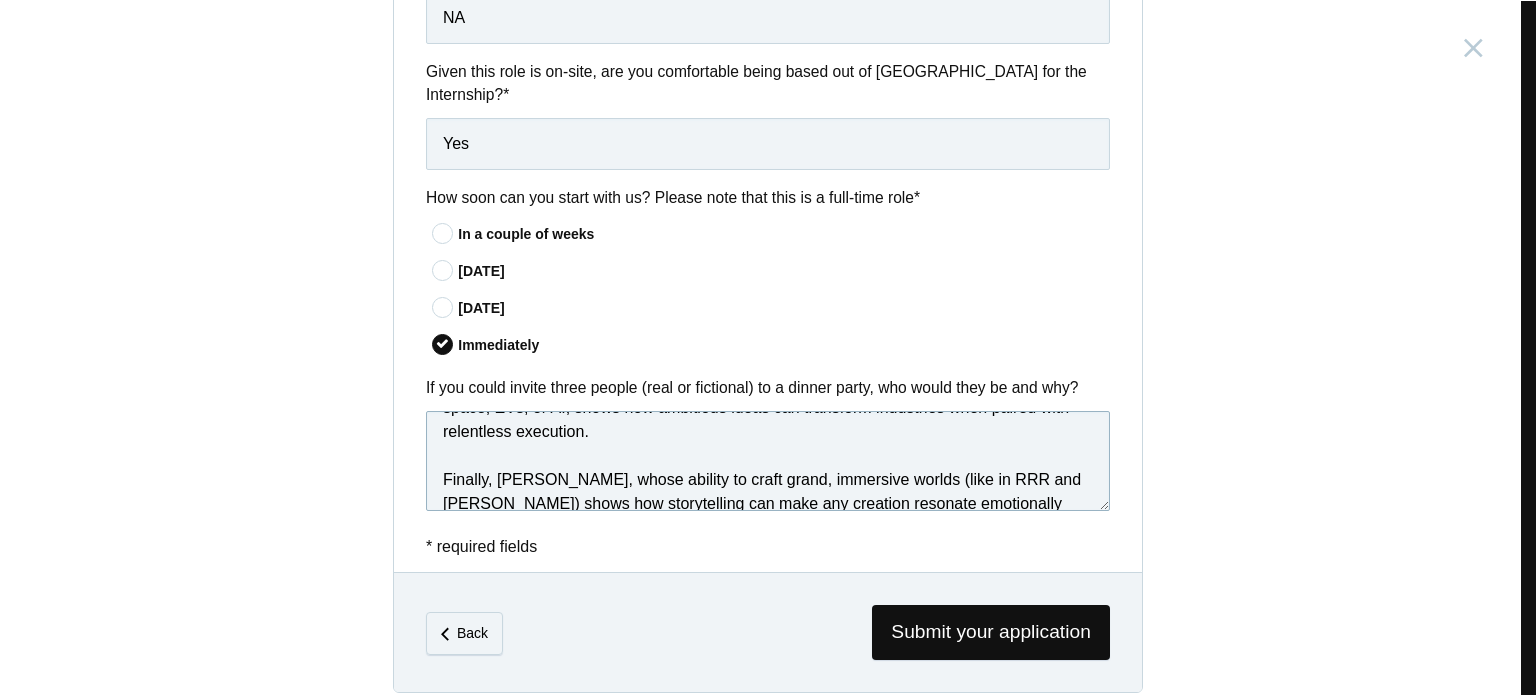scroll, scrollTop: 111, scrollLeft: 0, axis: vertical 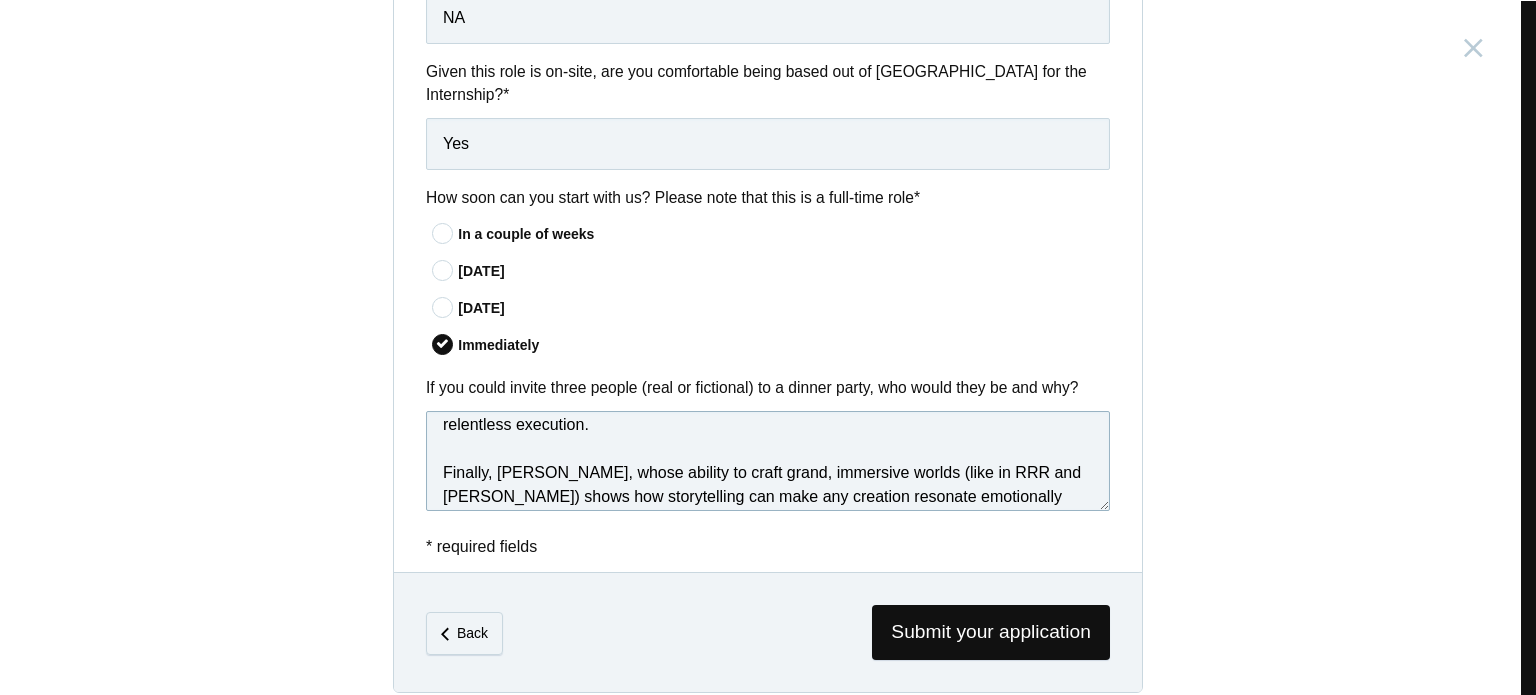 click on "I’d invite Iron Man ([PERSON_NAME]) because his mix of creativity, futuristic thinking, and willingness to take risks reflects the bold approach I admire in product creation. [PERSON_NAME] would be my second guest, as his drive to push boundaries, whether in space, EVs, or AI, shows how ambitious ideas can transform industries when paired with relentless execution.
Finally, [PERSON_NAME], whose ability to craft grand, immersive worlds (like in RRR and [PERSON_NAME]) shows how storytelling can make any creation resonate emotionally with audiences.
Together, this trio would bring innovation, audacity, and storytelling genius to the table, an inspiring mix for anyone passionate about designing impactful, human-centered products." at bounding box center [768, 461] 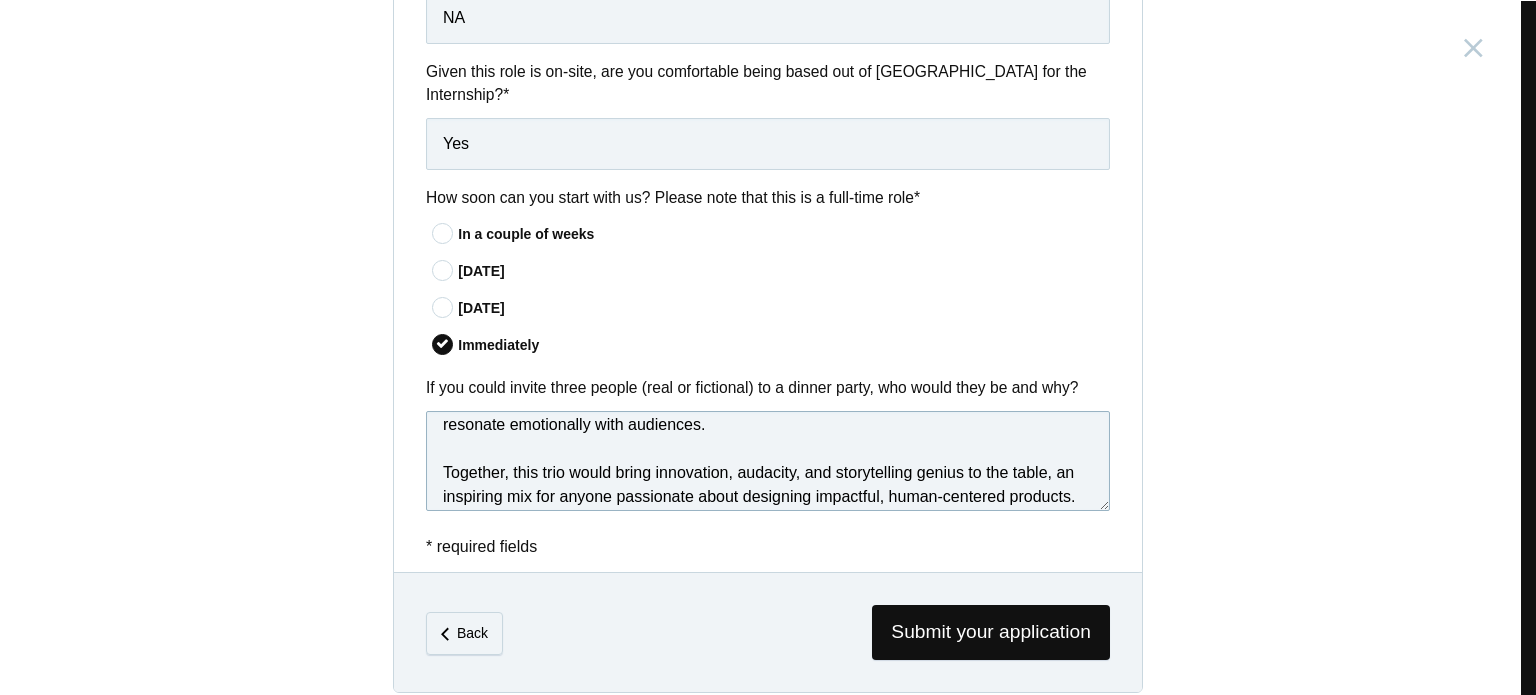 scroll, scrollTop: 173, scrollLeft: 0, axis: vertical 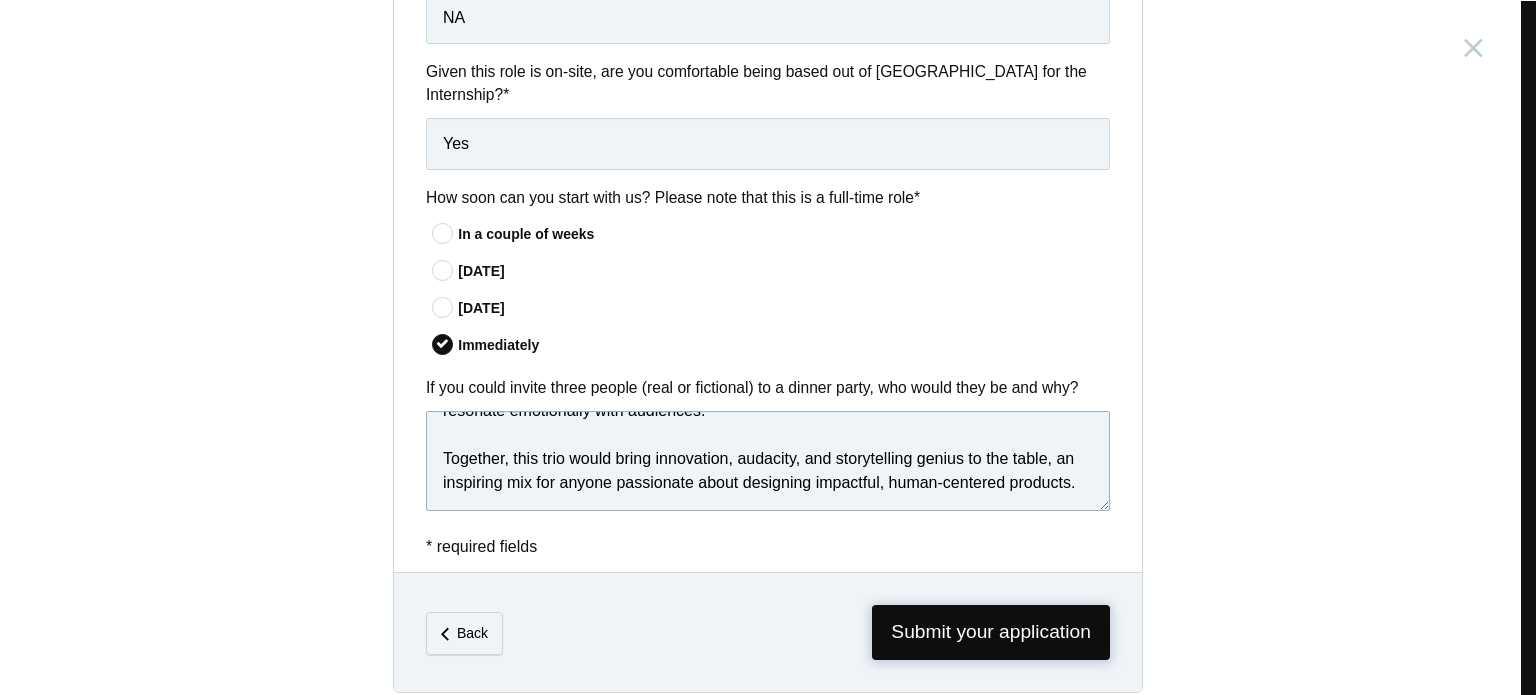 type on "I’d invite Iron Man ([PERSON_NAME]) because his mix of creativity, futuristic thinking, and willingness to take risks reflects the bold approach I admire in product creation. [PERSON_NAME] would be my second guest, as his drive to push boundaries, whether in space, EVs, or AI, shows how ambitious ideas can transform industries when paired with relentless execution. Finally, [PERSON_NAME], whose ability to craft grand, immersive worlds (like in RRR and [PERSON_NAME]) shows how storytelling can make any creation resonate emotionally with audiences.
Together, this trio would bring innovation, audacity, and storytelling genius to the table, an inspiring mix for anyone passionate about designing impactful, human-centered products." 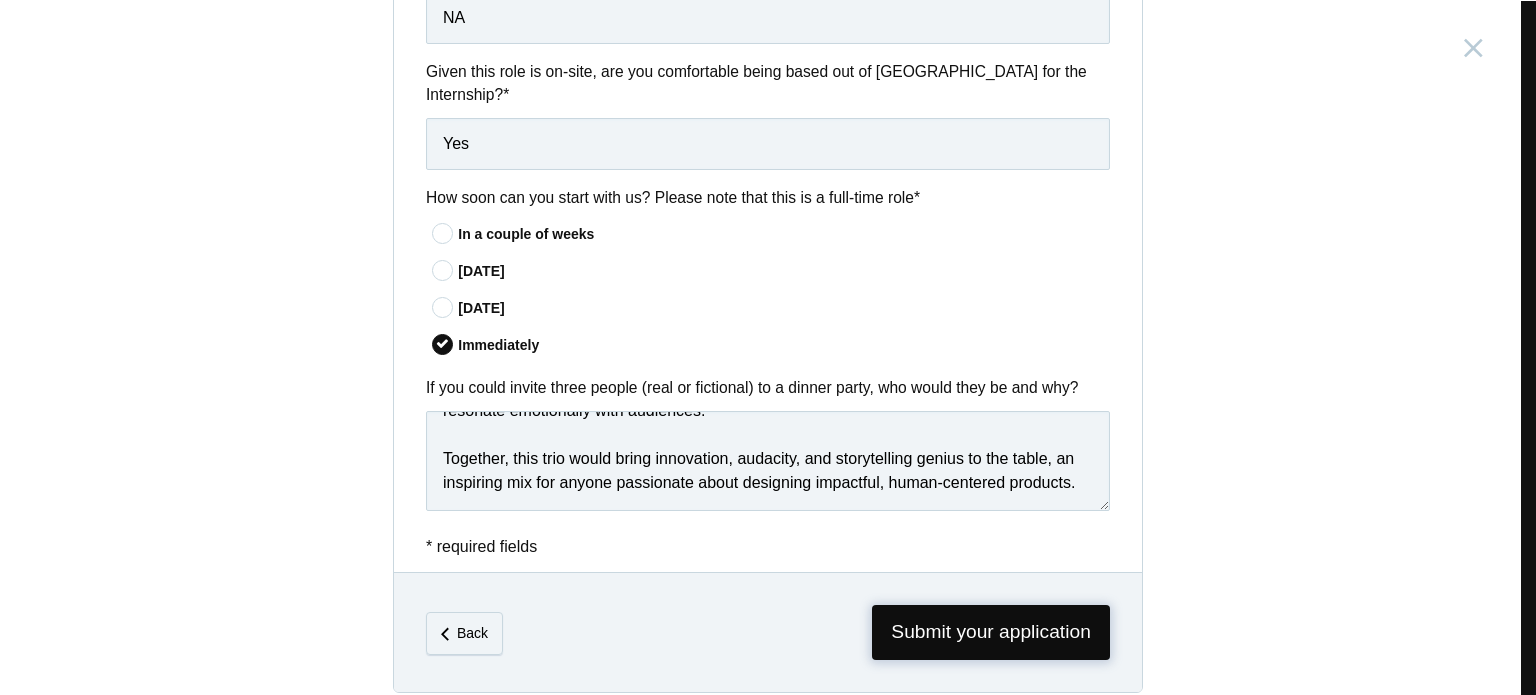 click on "Submit your application" at bounding box center (991, 632) 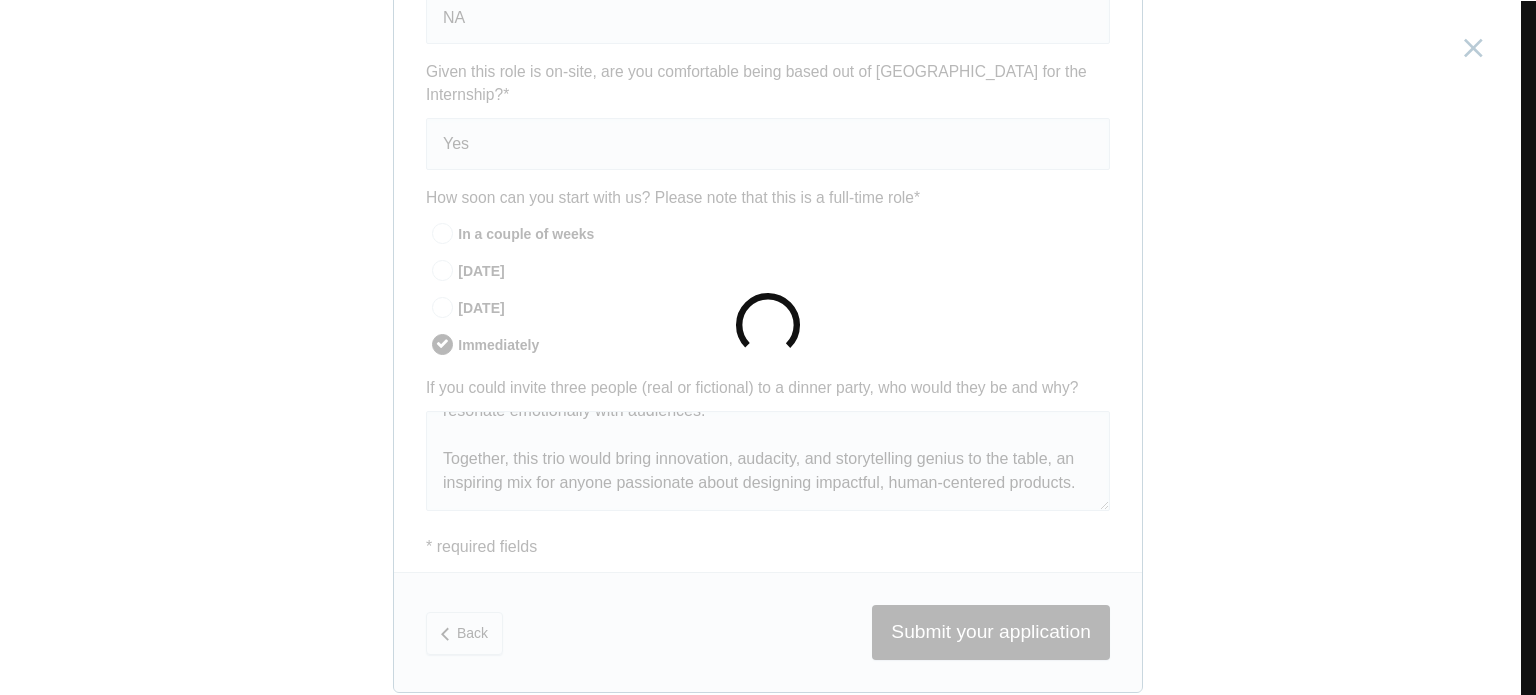 scroll, scrollTop: 0, scrollLeft: 0, axis: both 